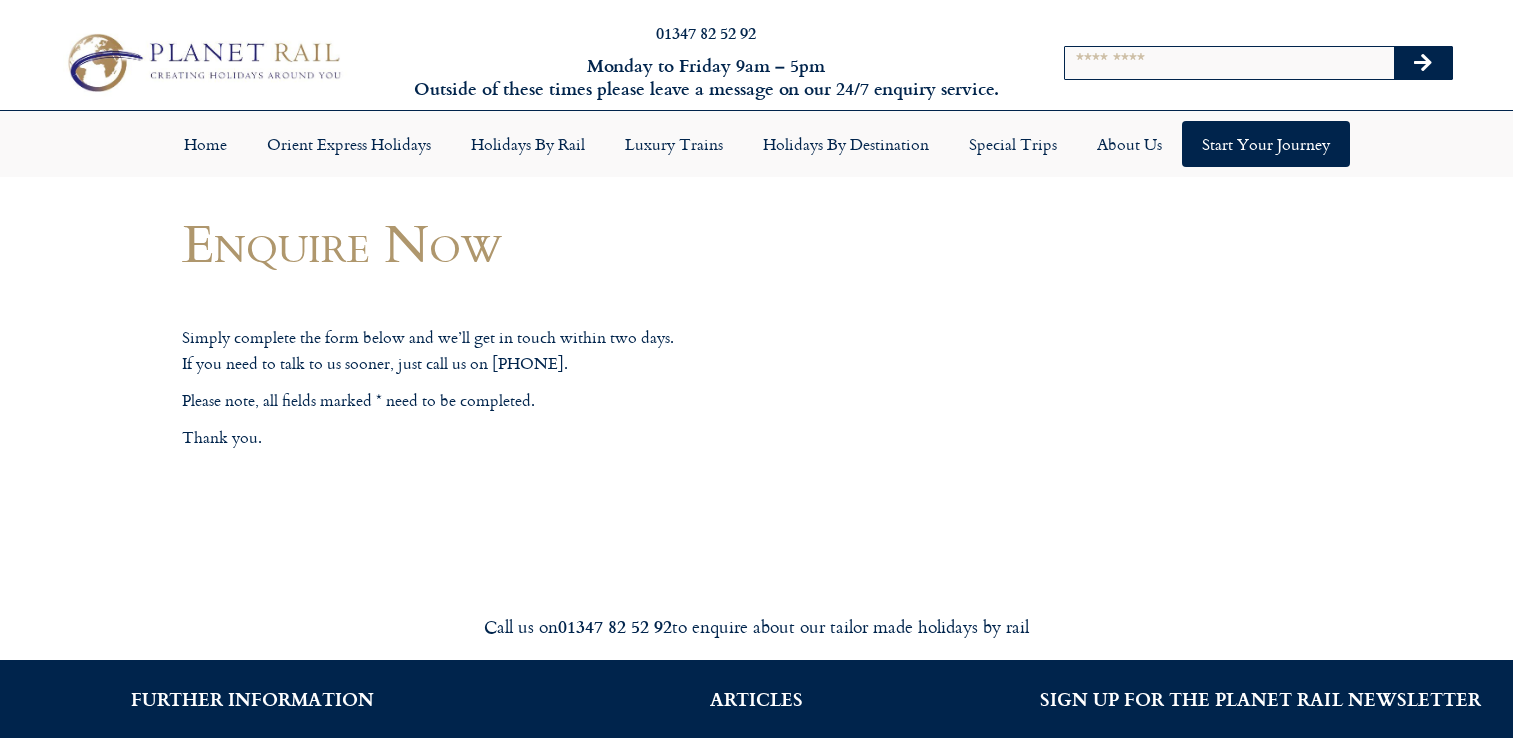 scroll, scrollTop: 0, scrollLeft: 0, axis: both 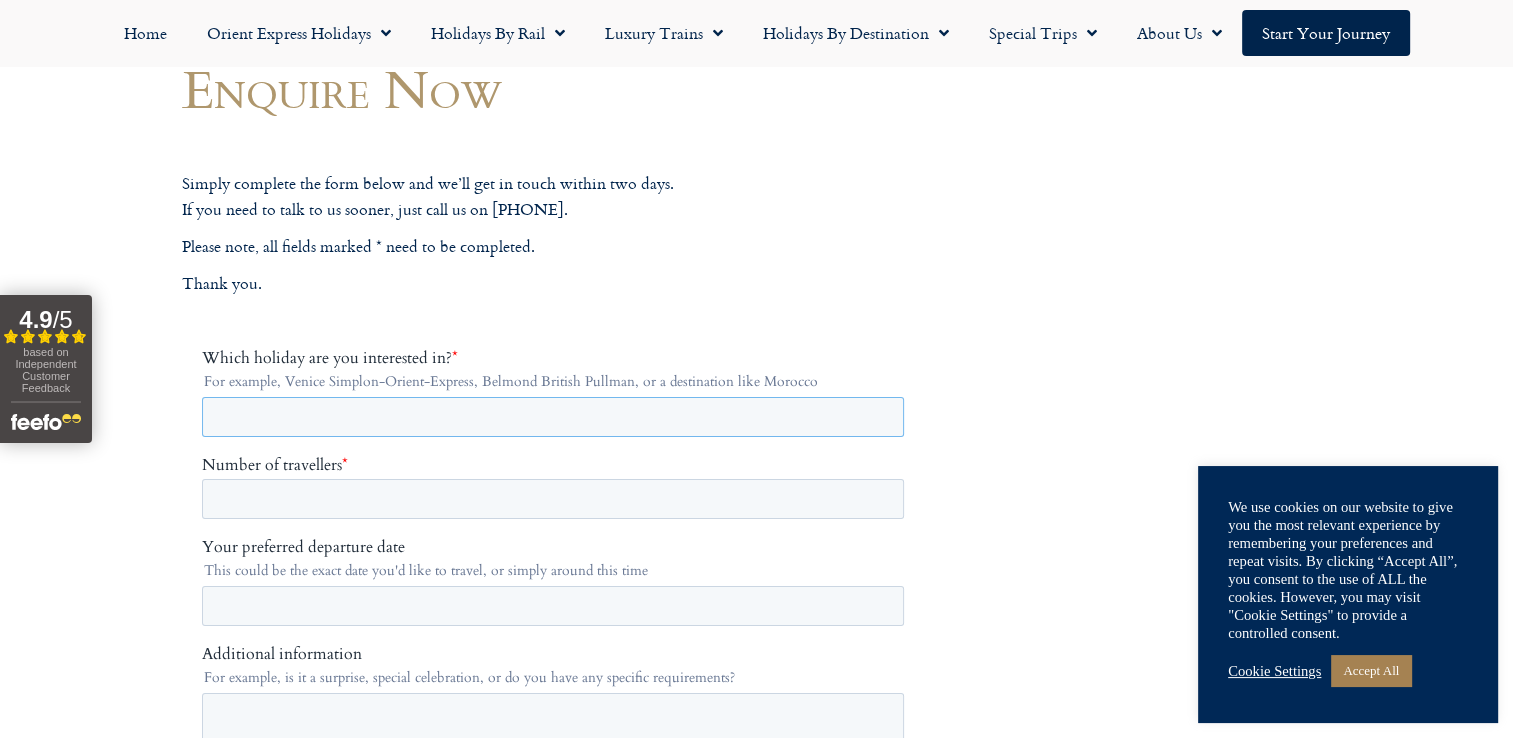 click on "Which holiday are you interested in? *" at bounding box center [552, 417] 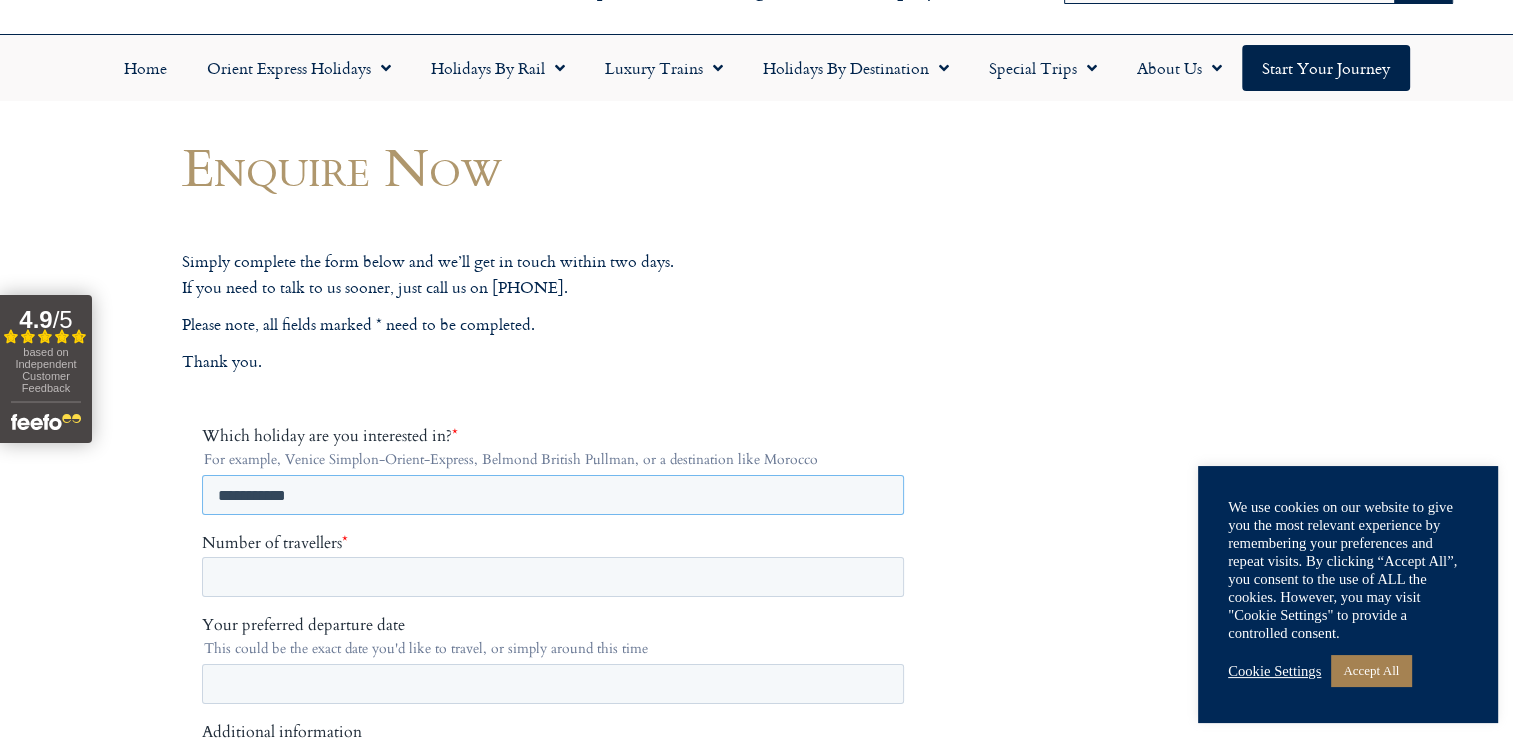 scroll, scrollTop: 100, scrollLeft: 0, axis: vertical 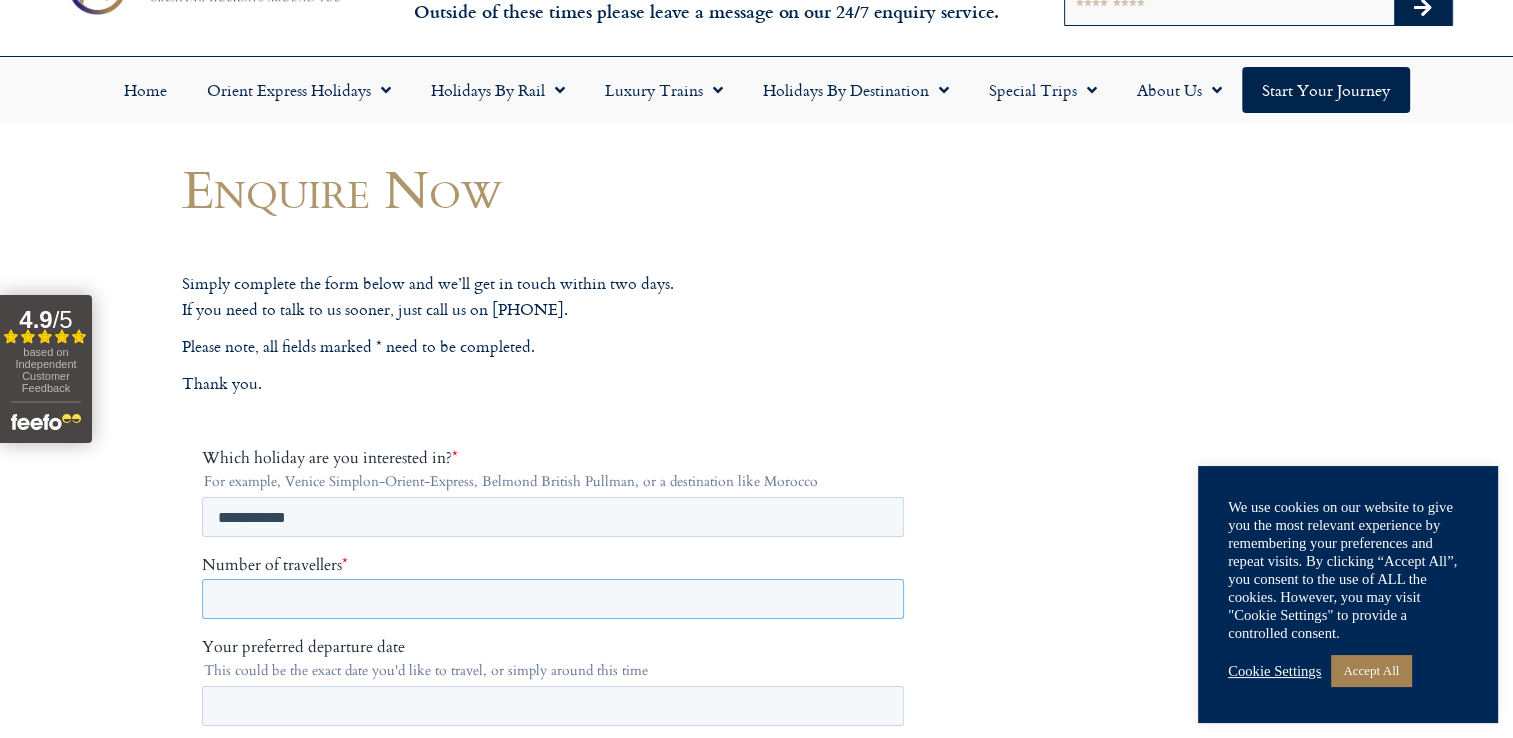 click on "Number of travellers *" at bounding box center (552, 599) 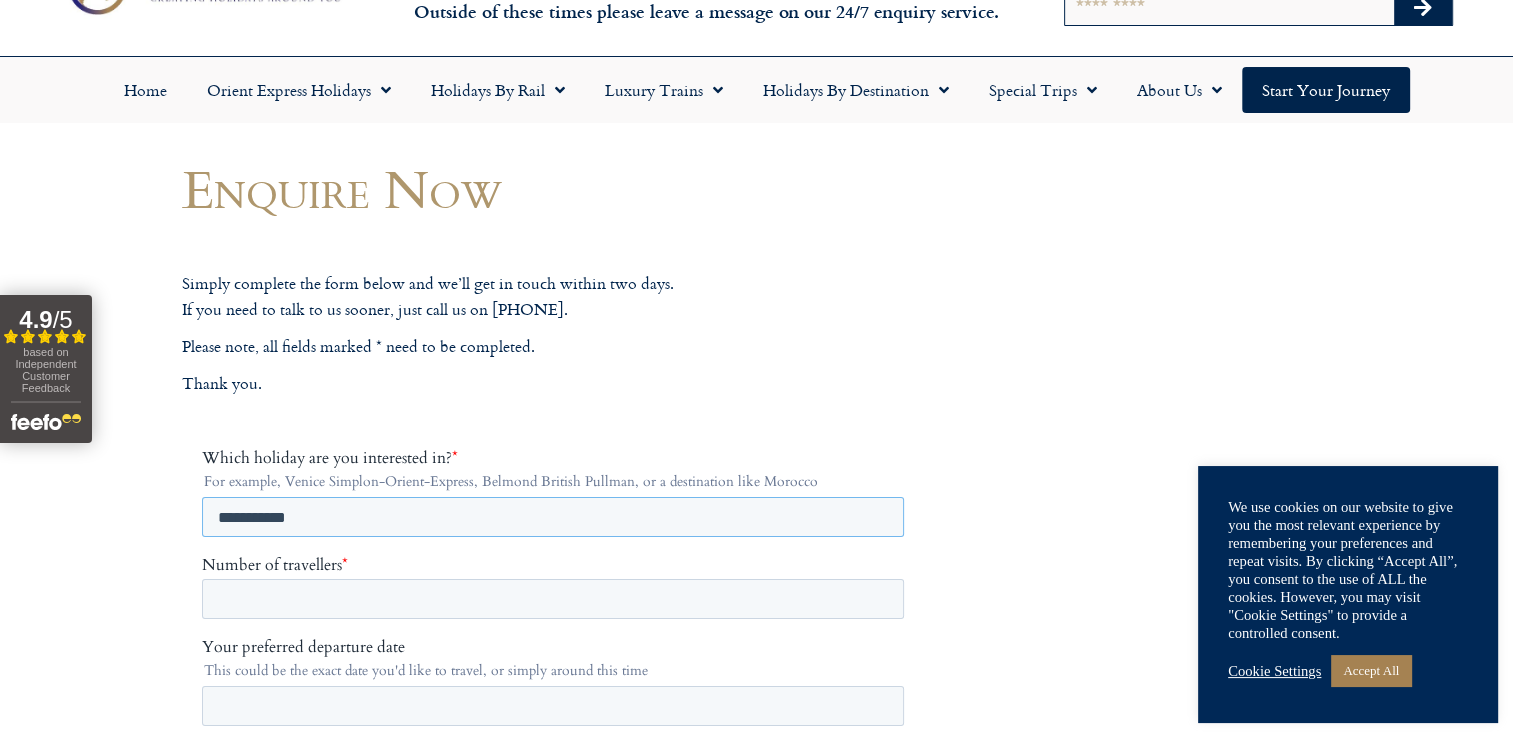 click on "**********" at bounding box center (552, 517) 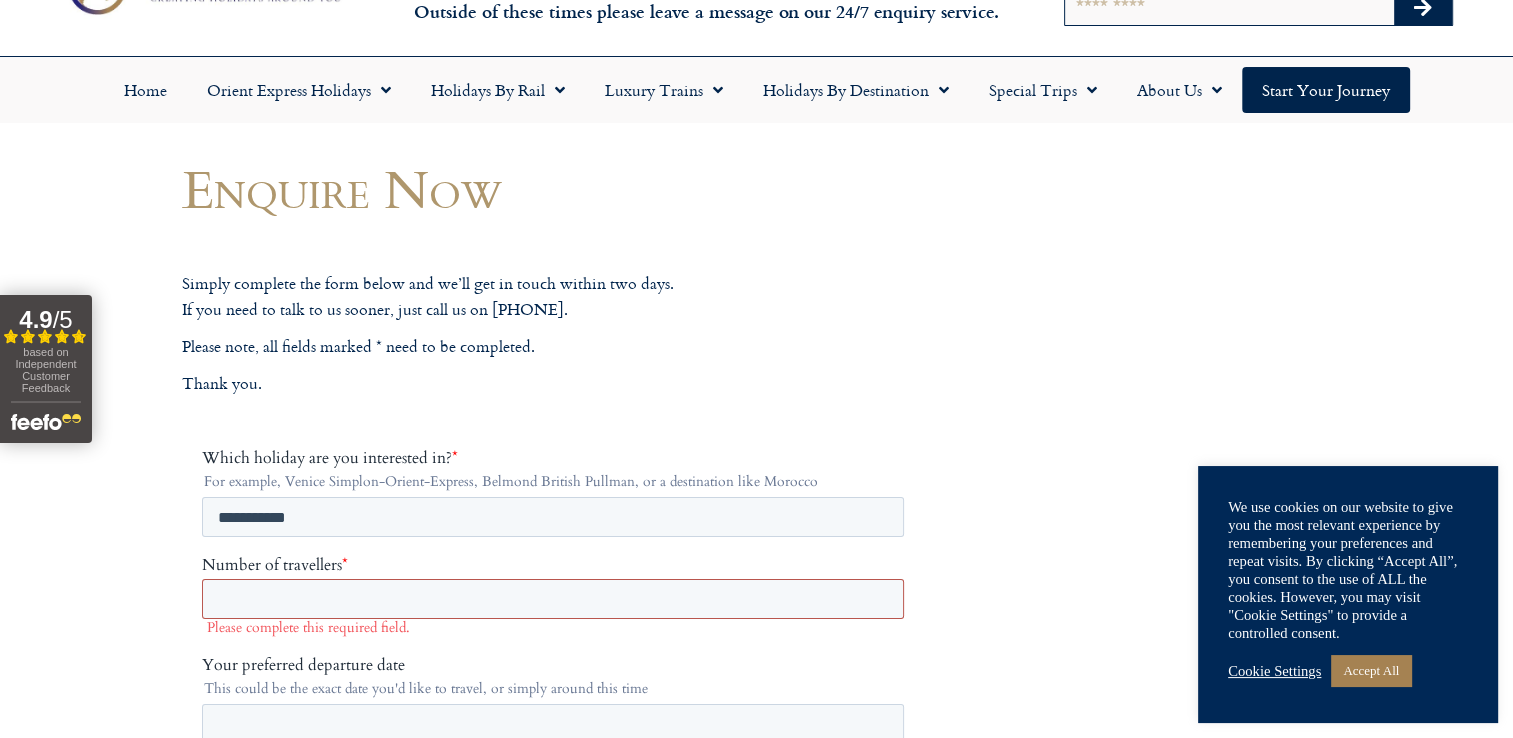 click on "Number of travellers *" at bounding box center [552, 599] 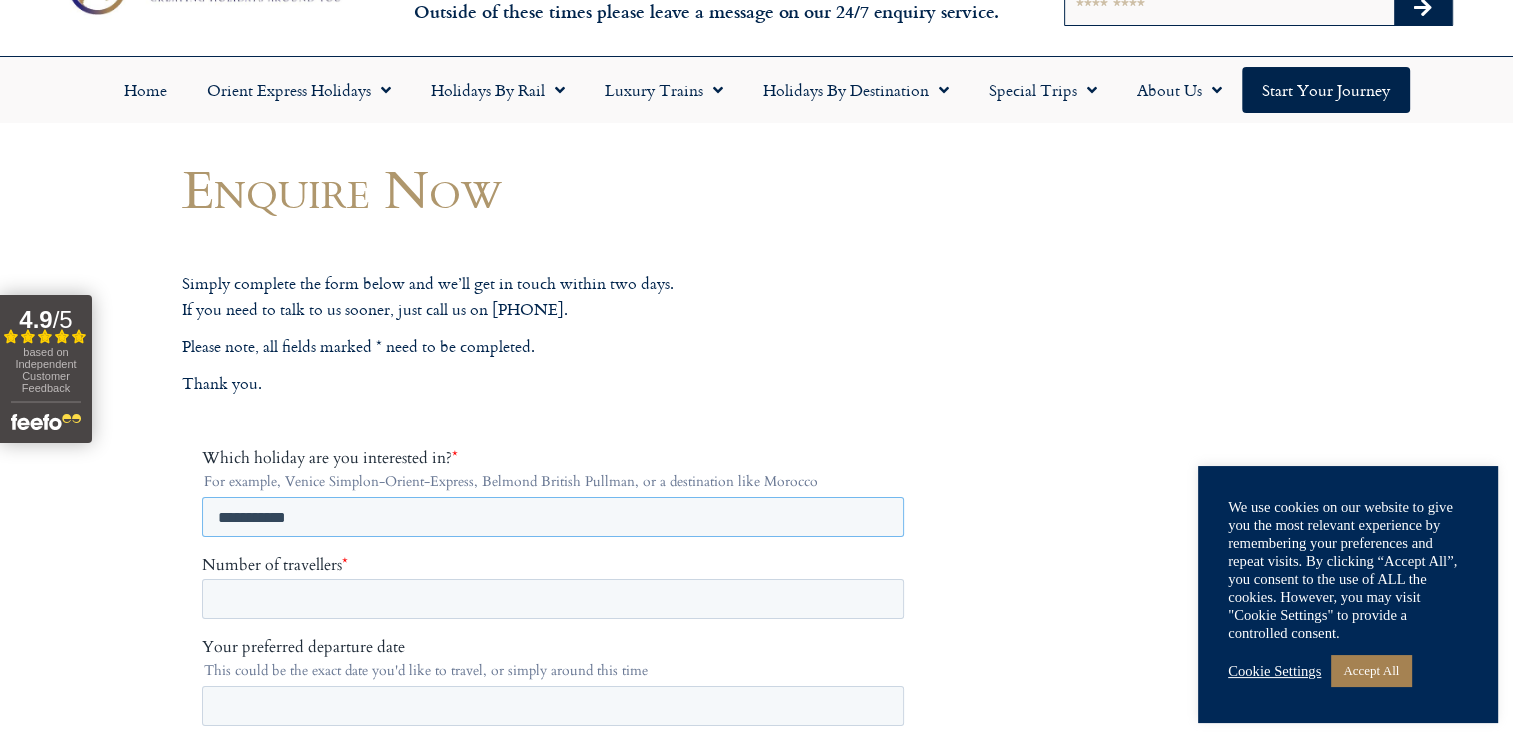 click on "**********" at bounding box center (552, 517) 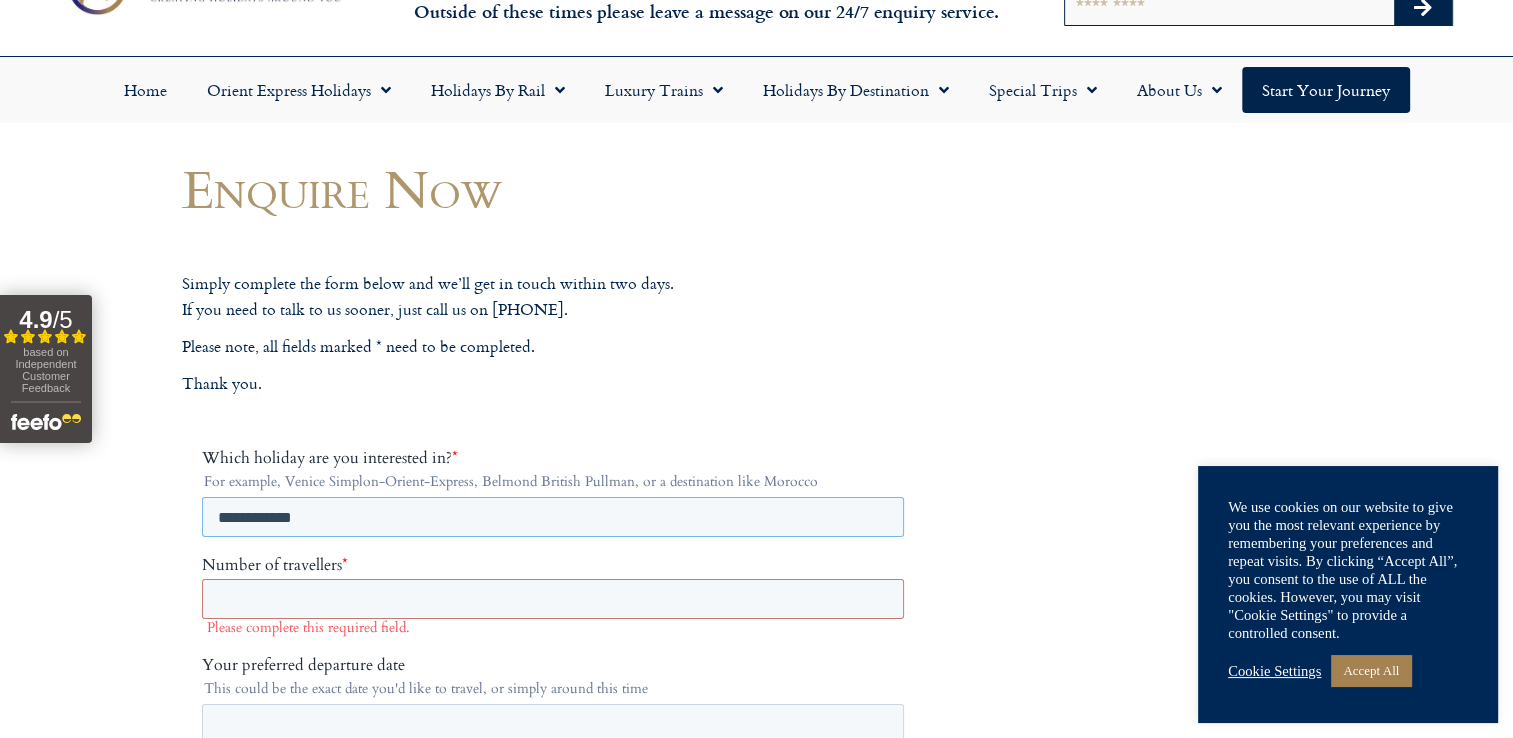 type on "**********" 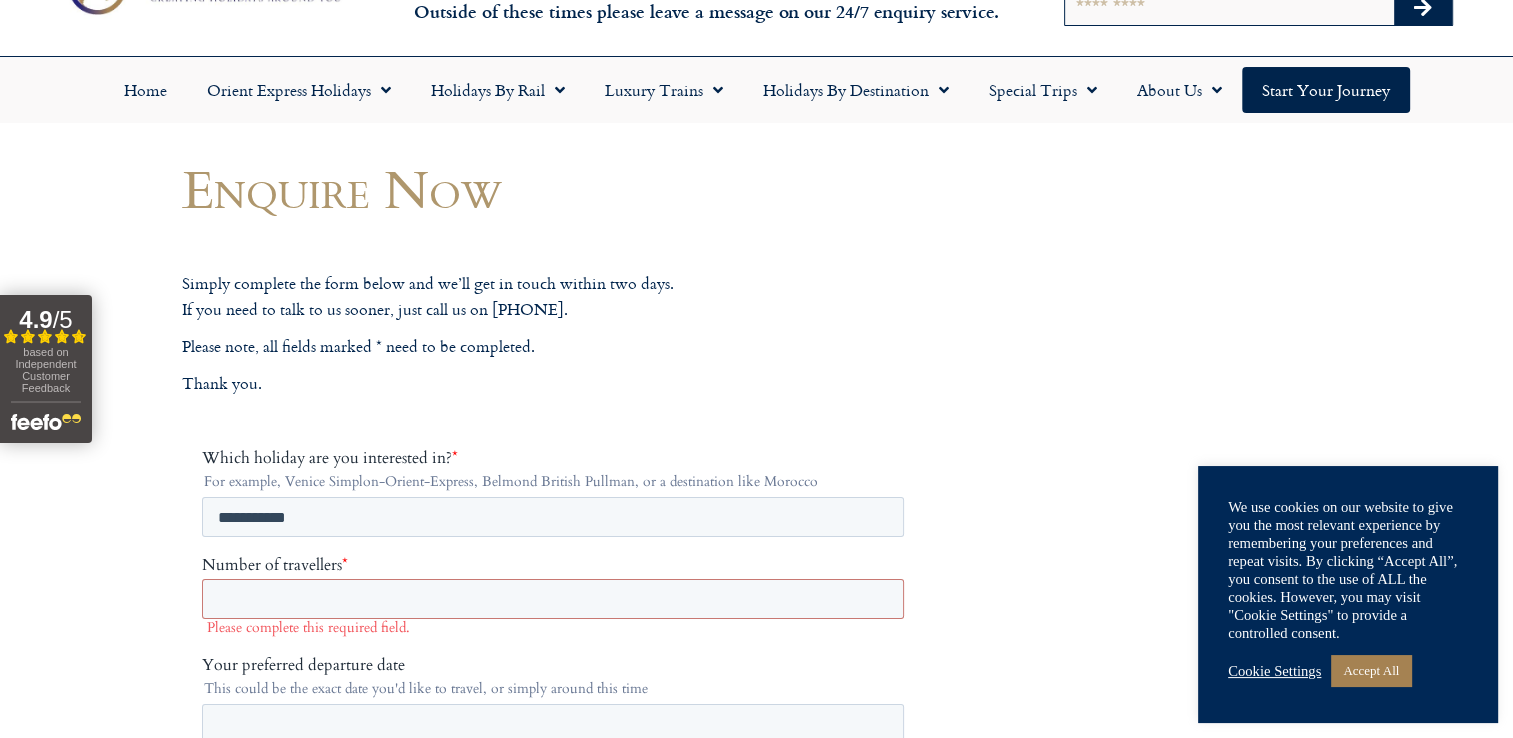 click on "Please complete this required field." at bounding box center (558, 628) 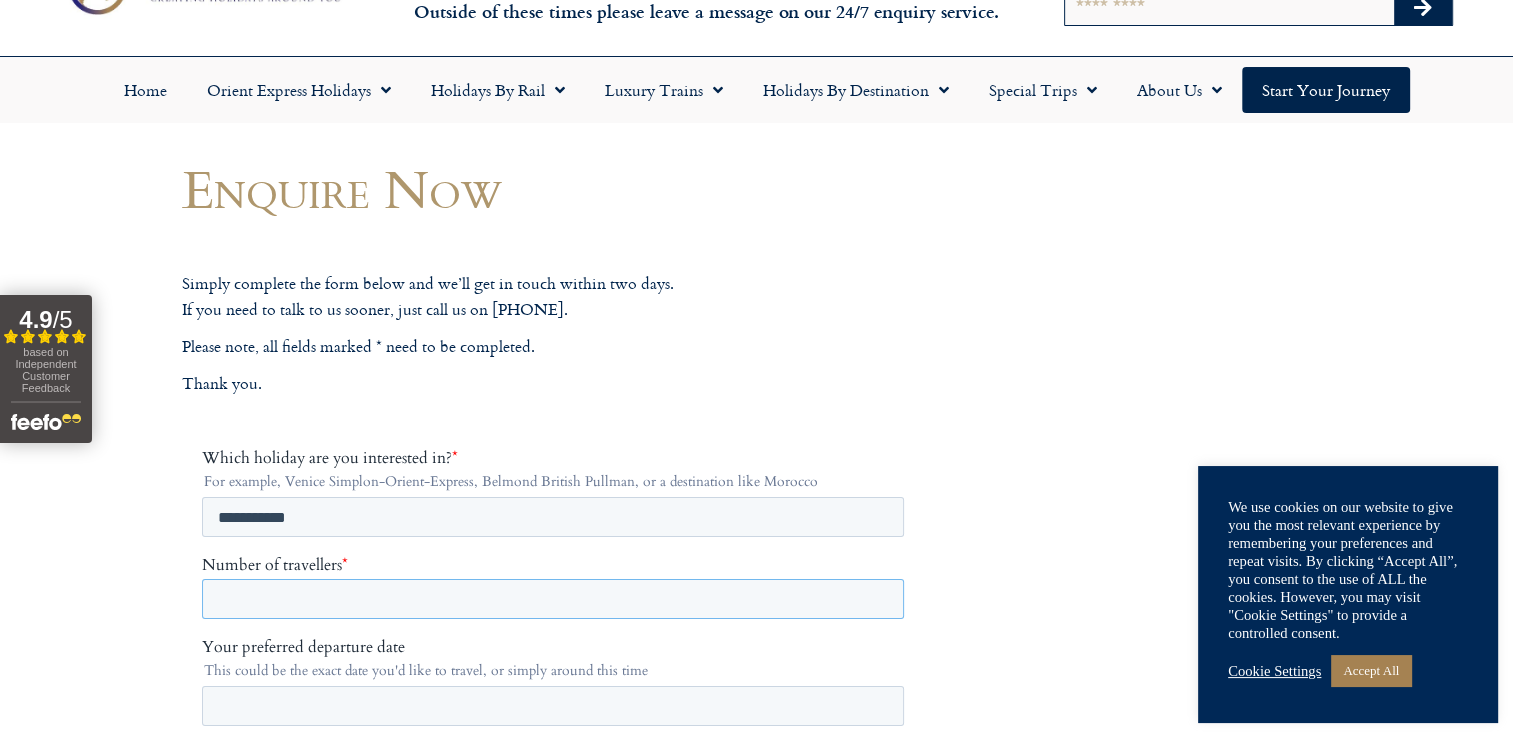 click on "Number of travellers *" at bounding box center (552, 599) 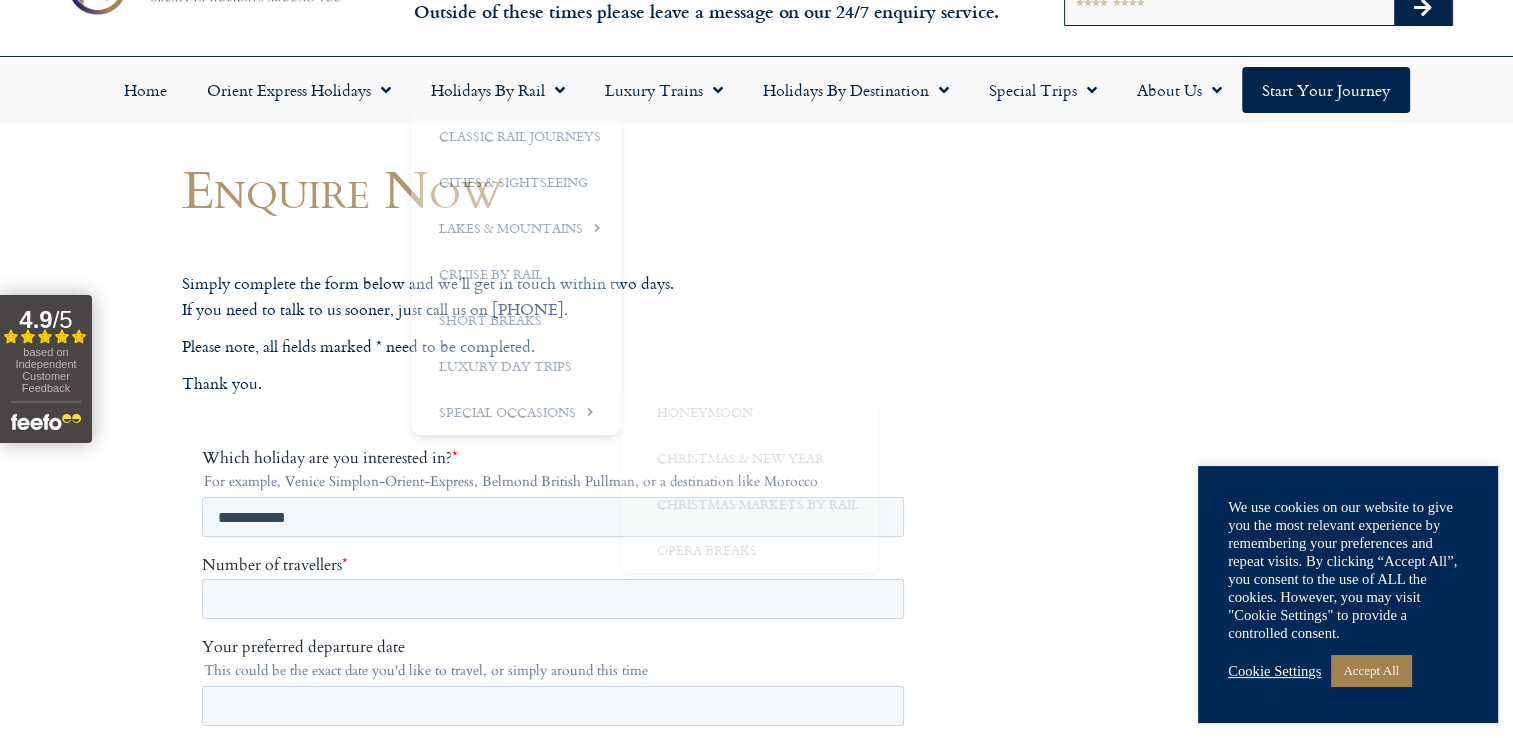 click on "Number of travellers *" at bounding box center [556, 587] 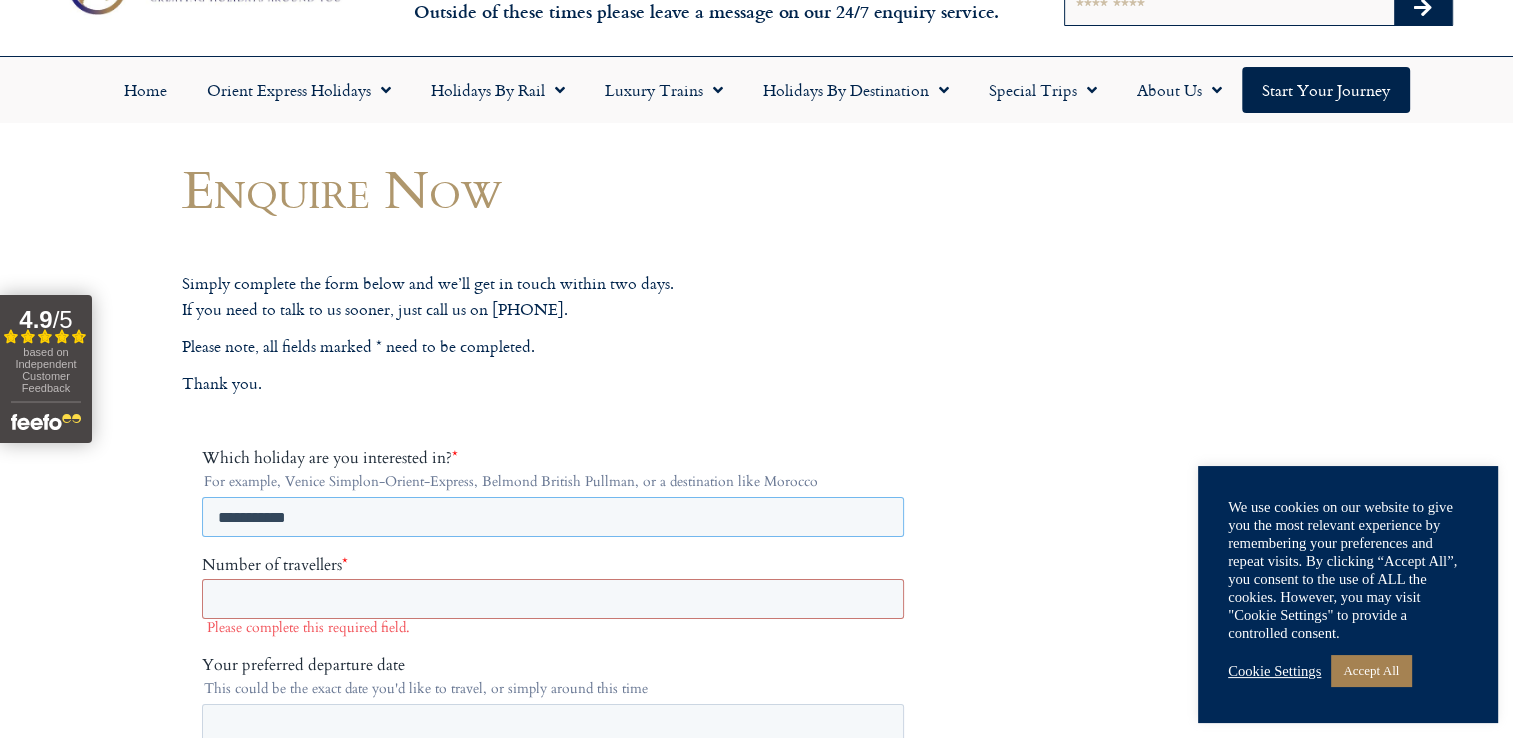 click on "**********" at bounding box center [552, 517] 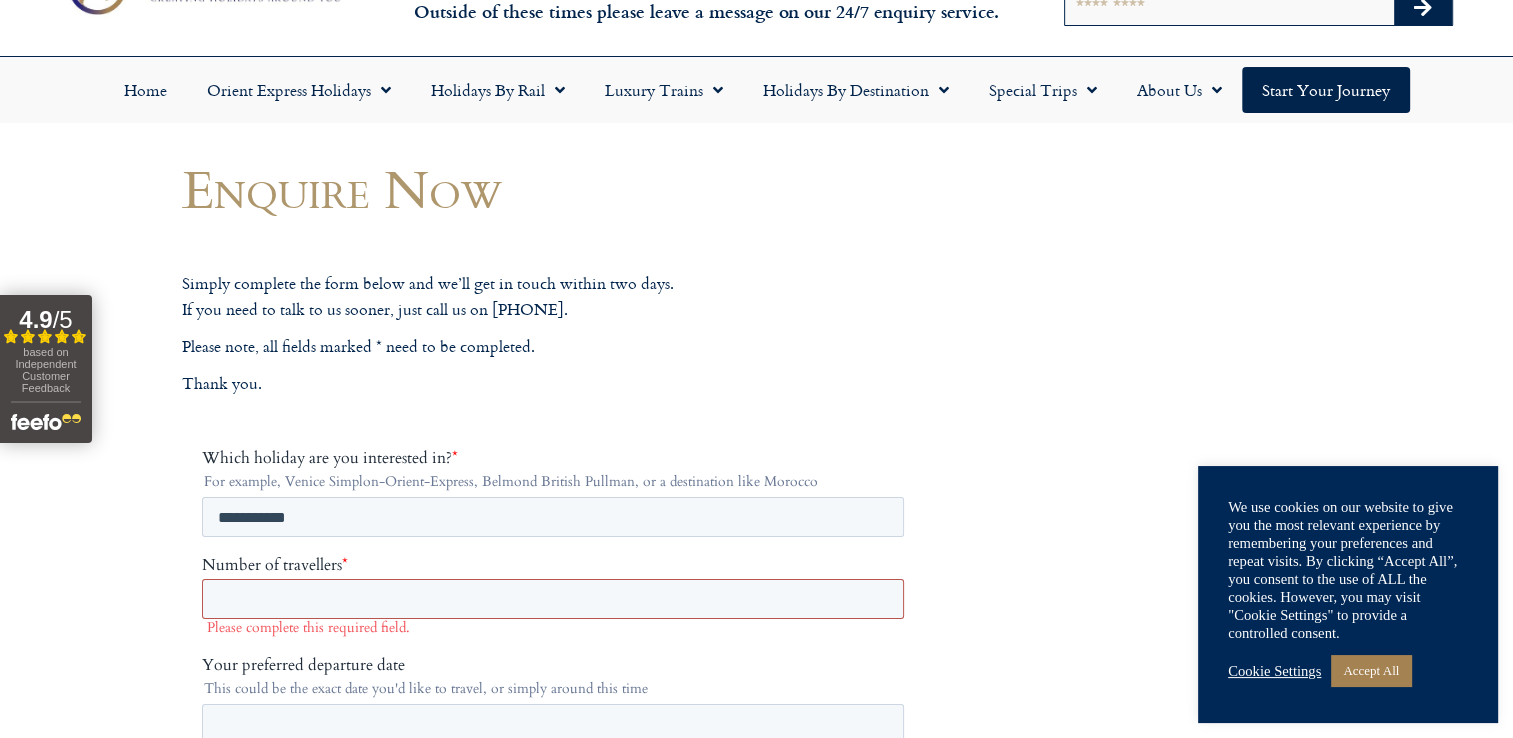 click on "Number of travellers *" at bounding box center [552, 599] 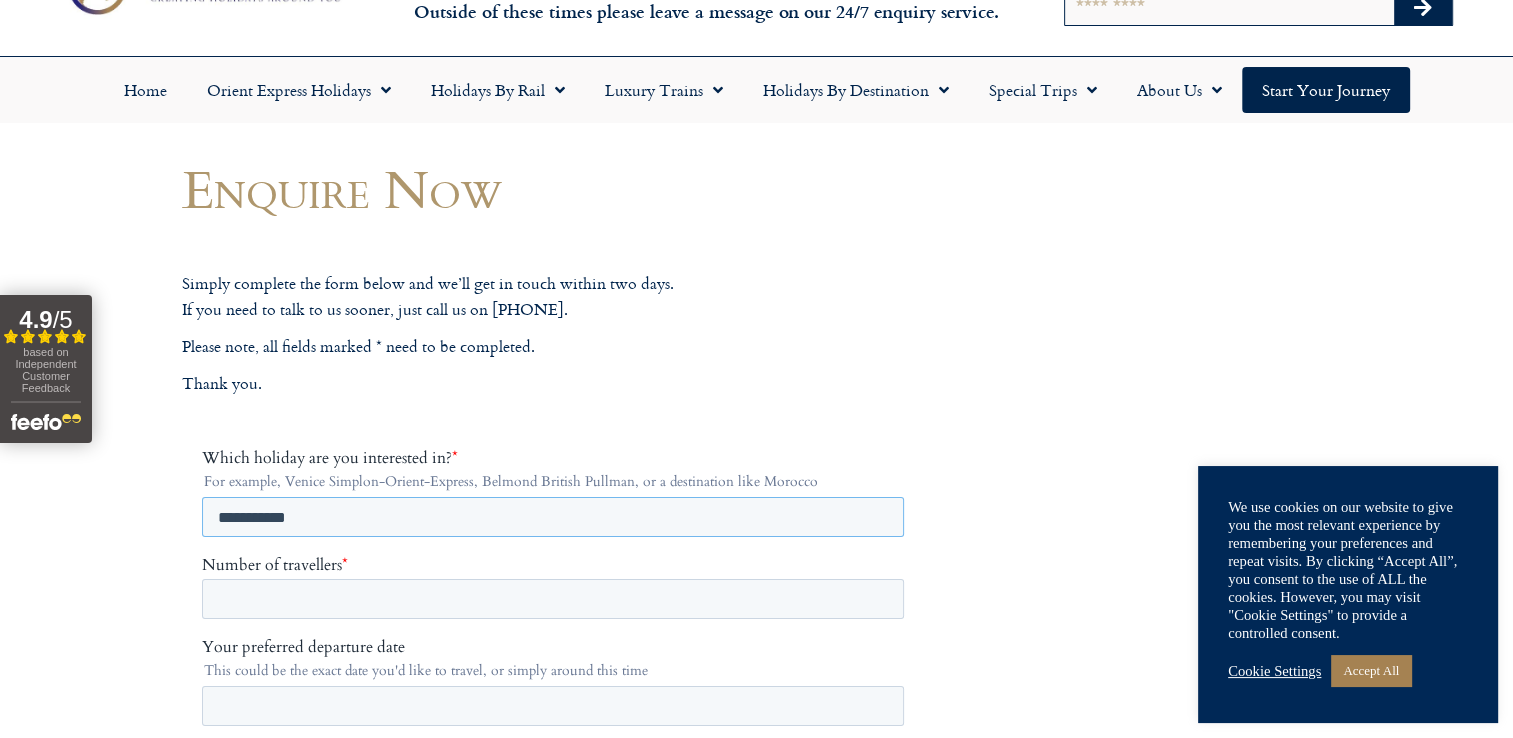 click on "**********" at bounding box center (552, 517) 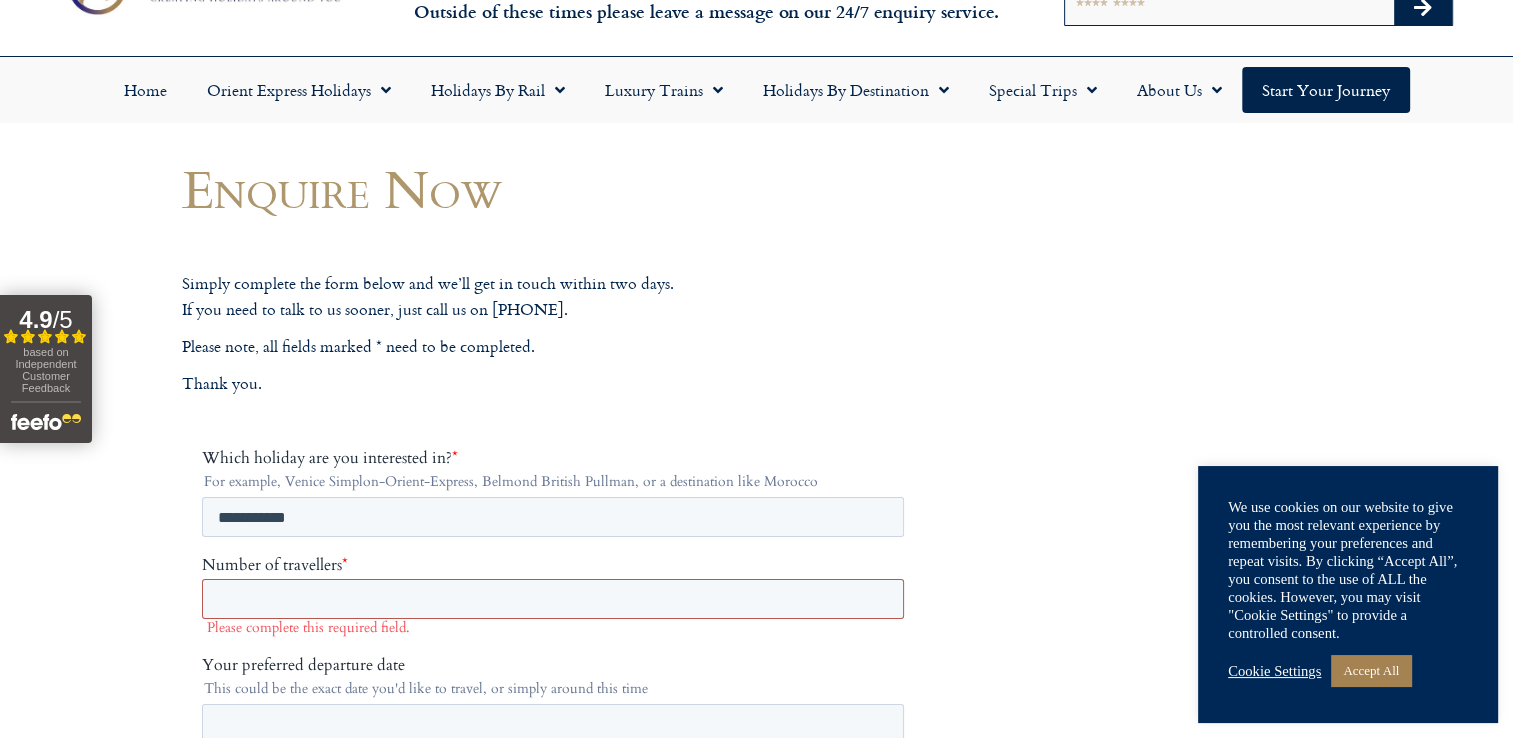 click on "Number of travellers *" at bounding box center (552, 599) 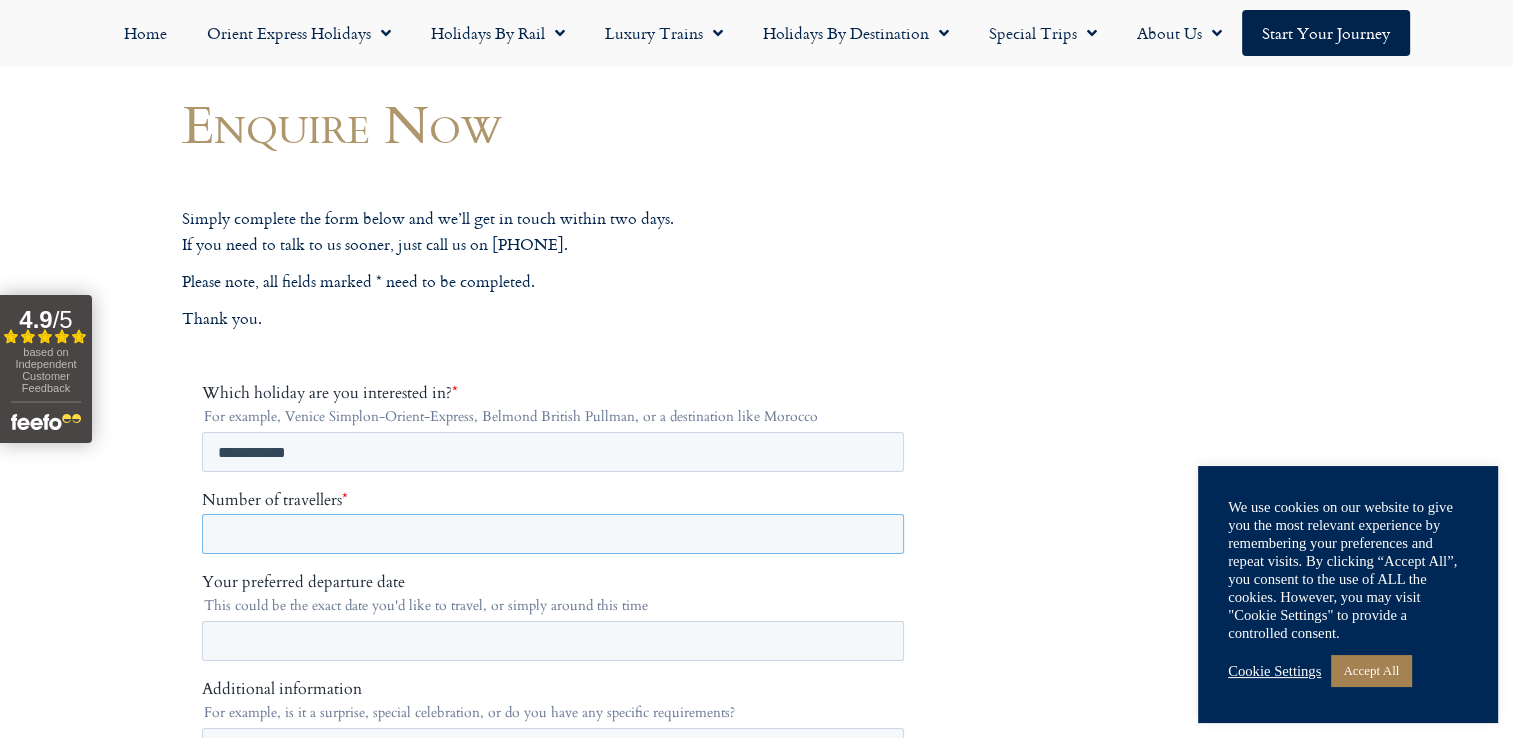 scroll, scrollTop: 200, scrollLeft: 0, axis: vertical 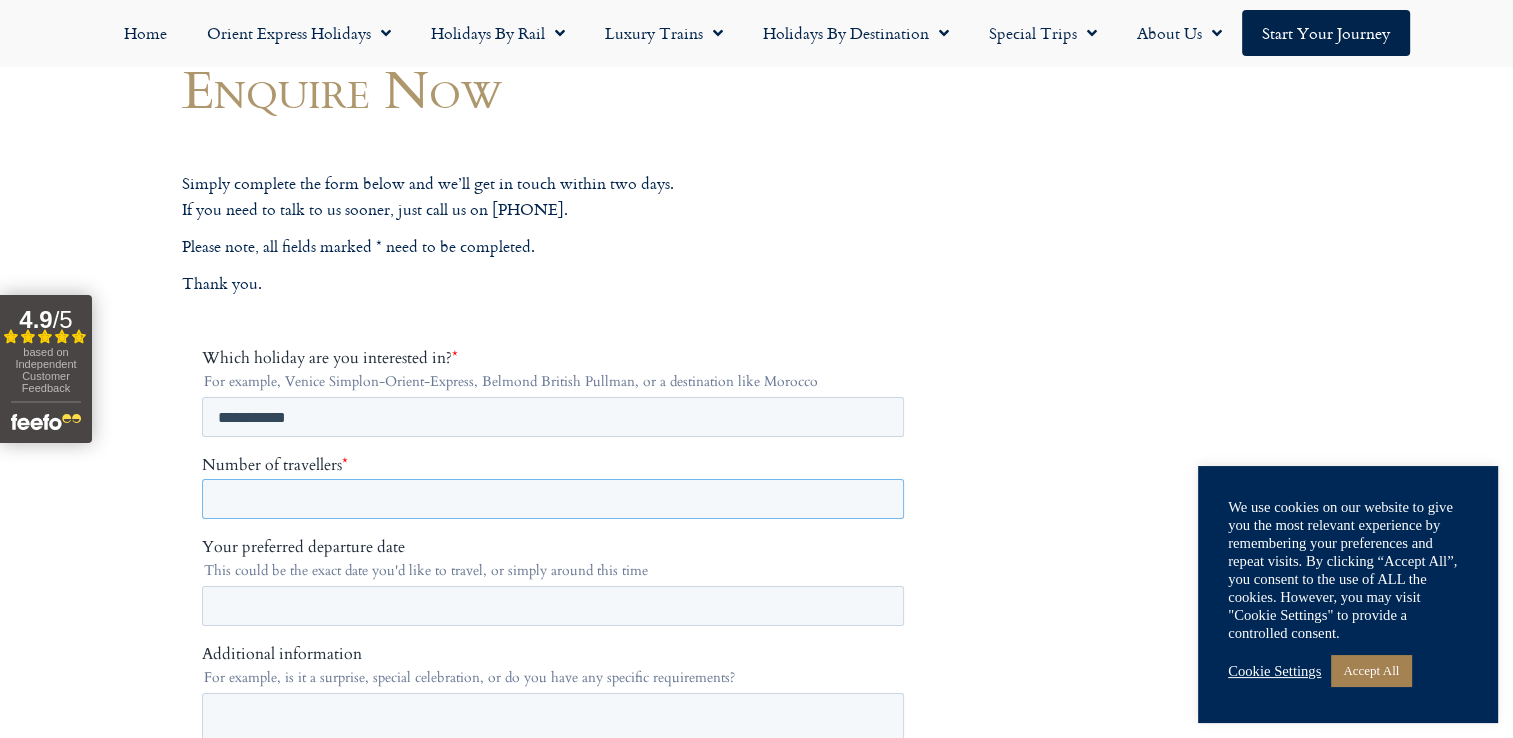 type on "*" 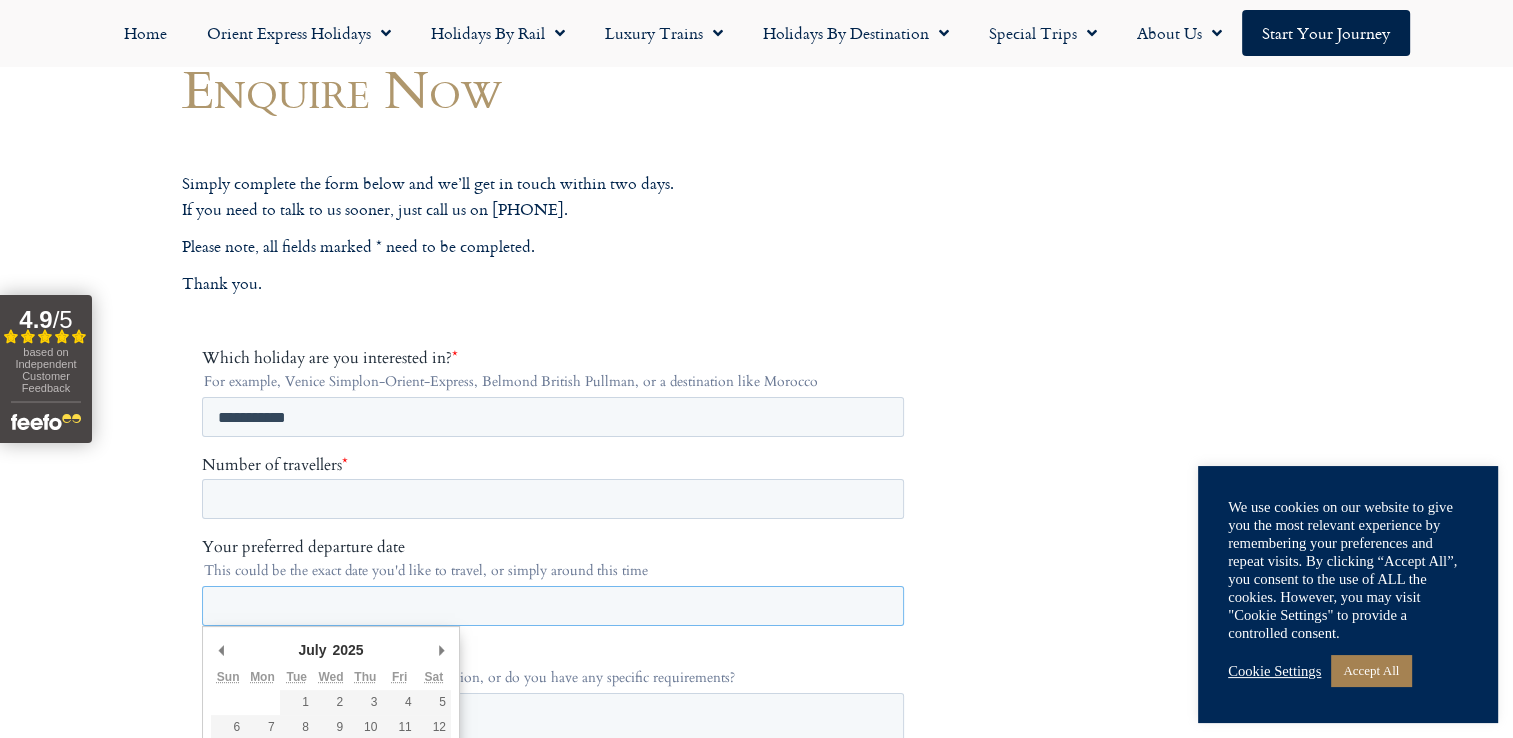 click on "Your preferred departure date" at bounding box center [552, 606] 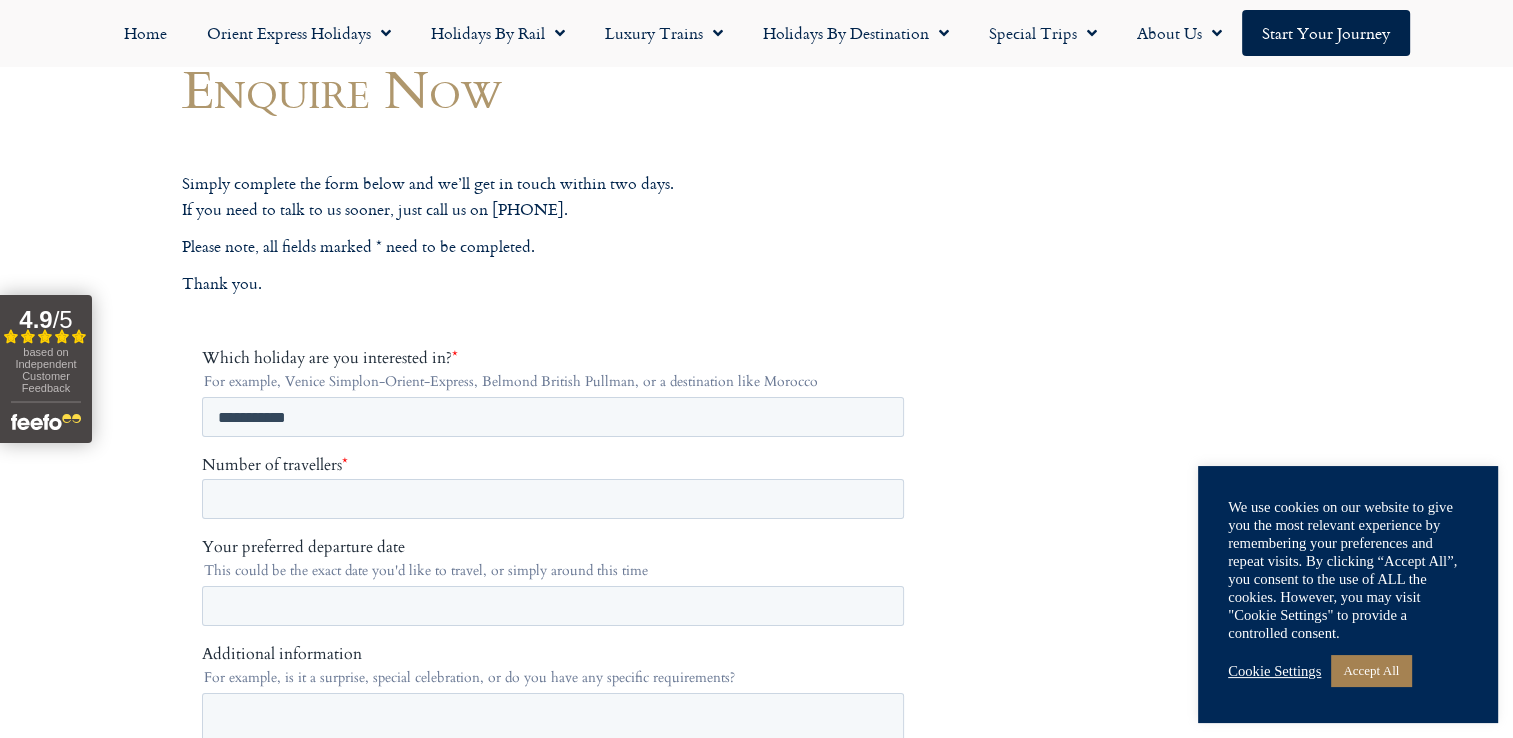 click on "Call us on  [PHONE]  to enquire about our tailor made holidays by rail
FURTHER INFORMATION
Insure your trip with Holiday Extras
Planet Rail on Facebook
Follow us on Twitter
Booking Conditions
Terms of Use
Privacy & Cookies
Employment Opportunities
Insure your trip with Holiday Extras
Planet Rail on Facebook
Follow us on Twitter
Booking Conditions
Terms of Use
Privacy & Cookies
Employment Opportunities
ARTICLES
Art at the Belvedere Palace in Vienna" at bounding box center (756, 1127) 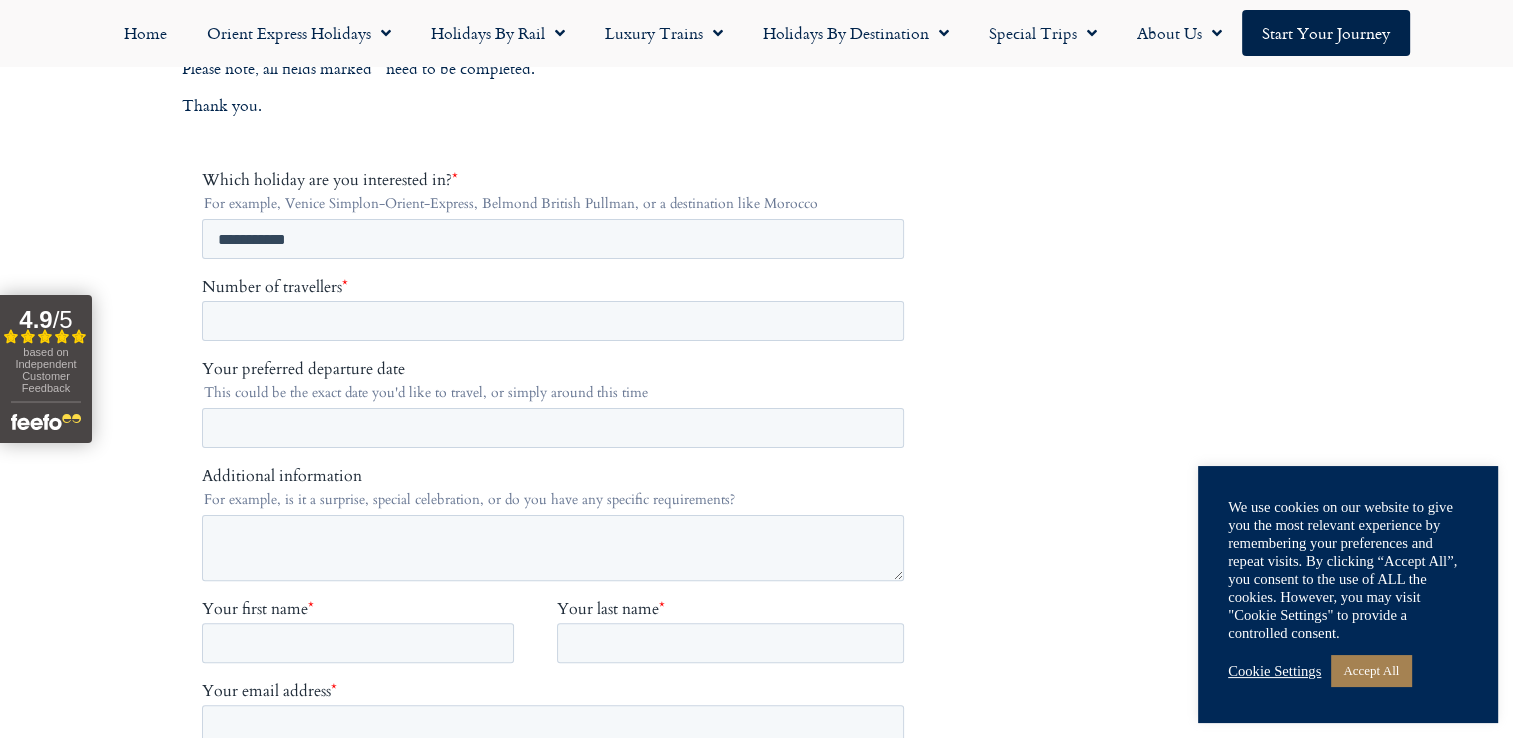 scroll, scrollTop: 400, scrollLeft: 0, axis: vertical 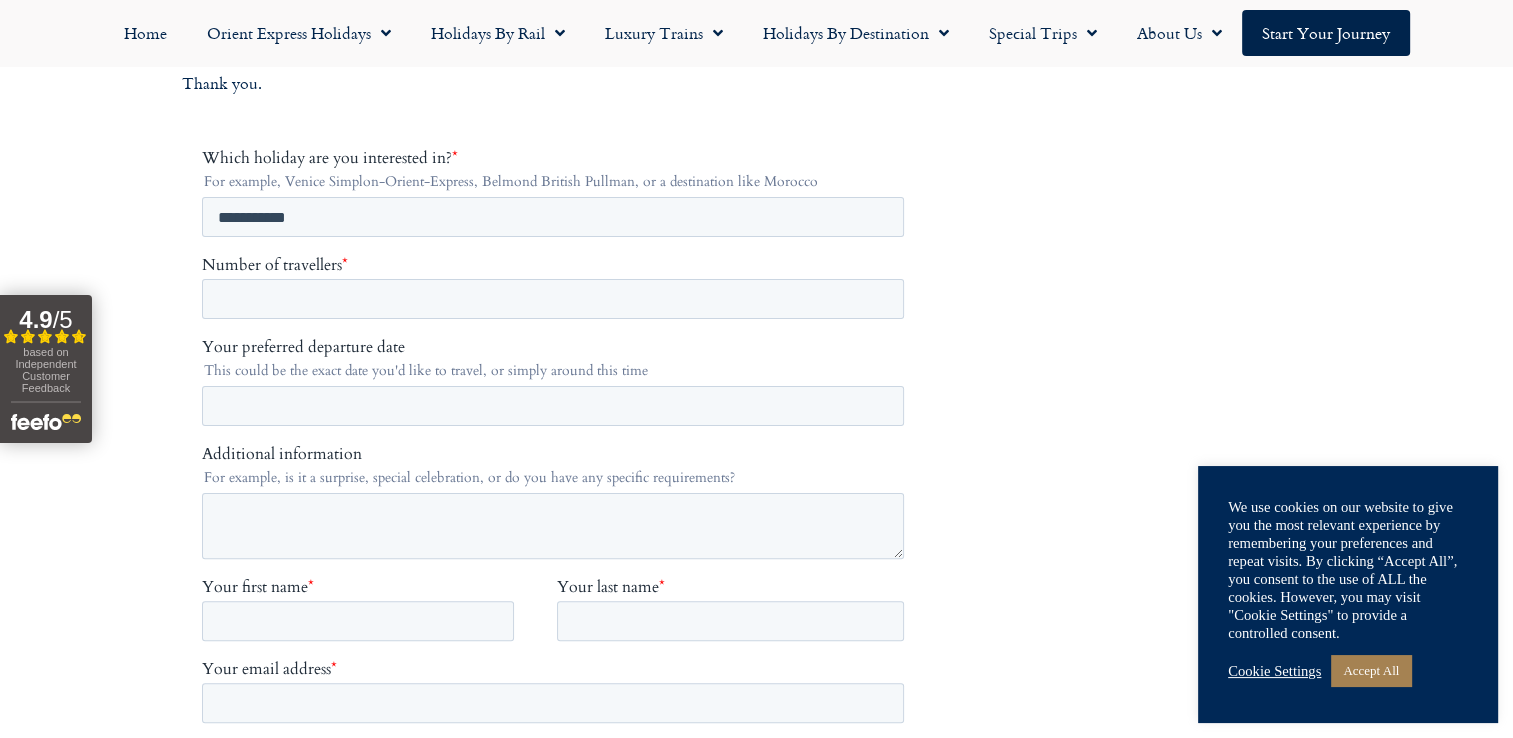 click on "This could be the exact date you'd like to travel, or simply around this time" at bounding box center [556, 370] 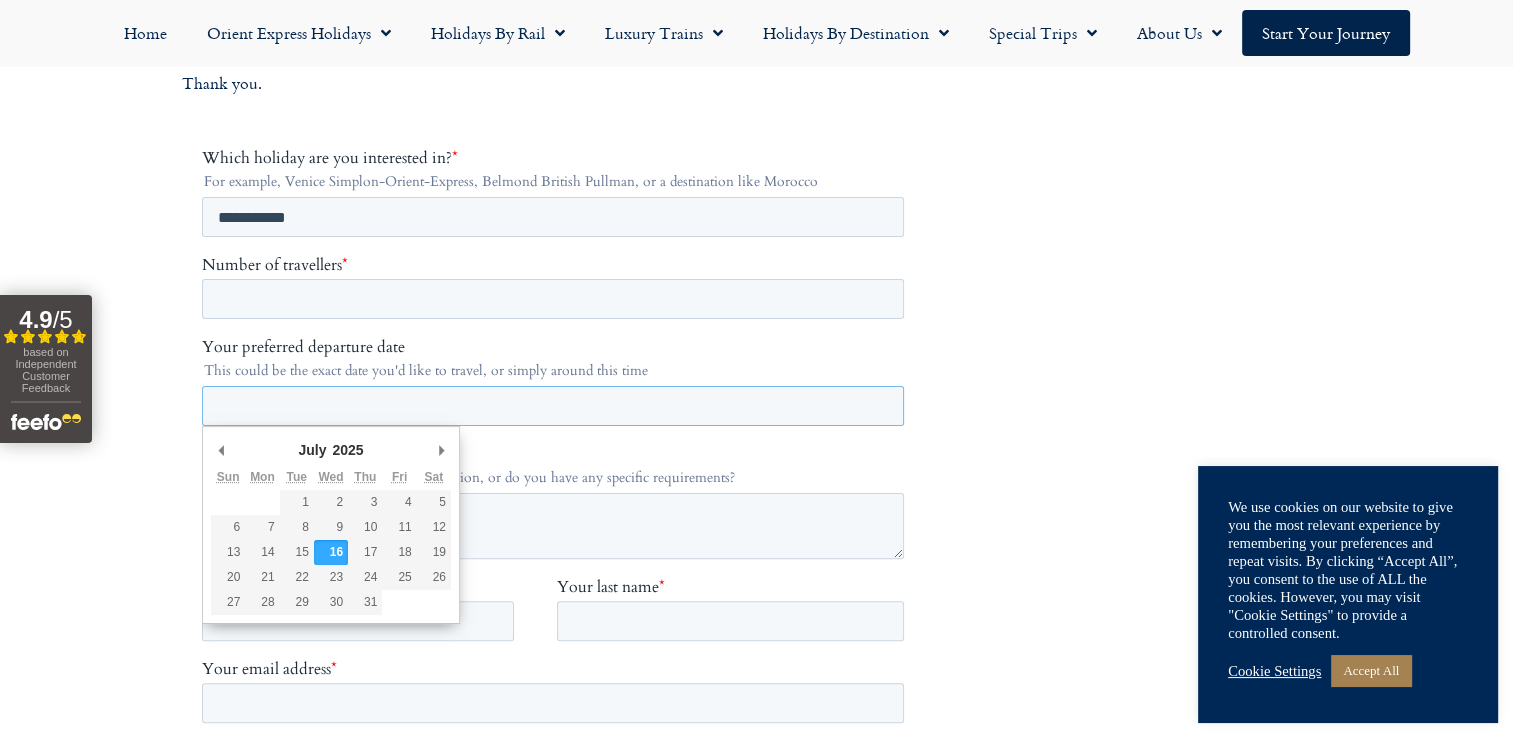 click on "Your preferred departure date" at bounding box center (552, 406) 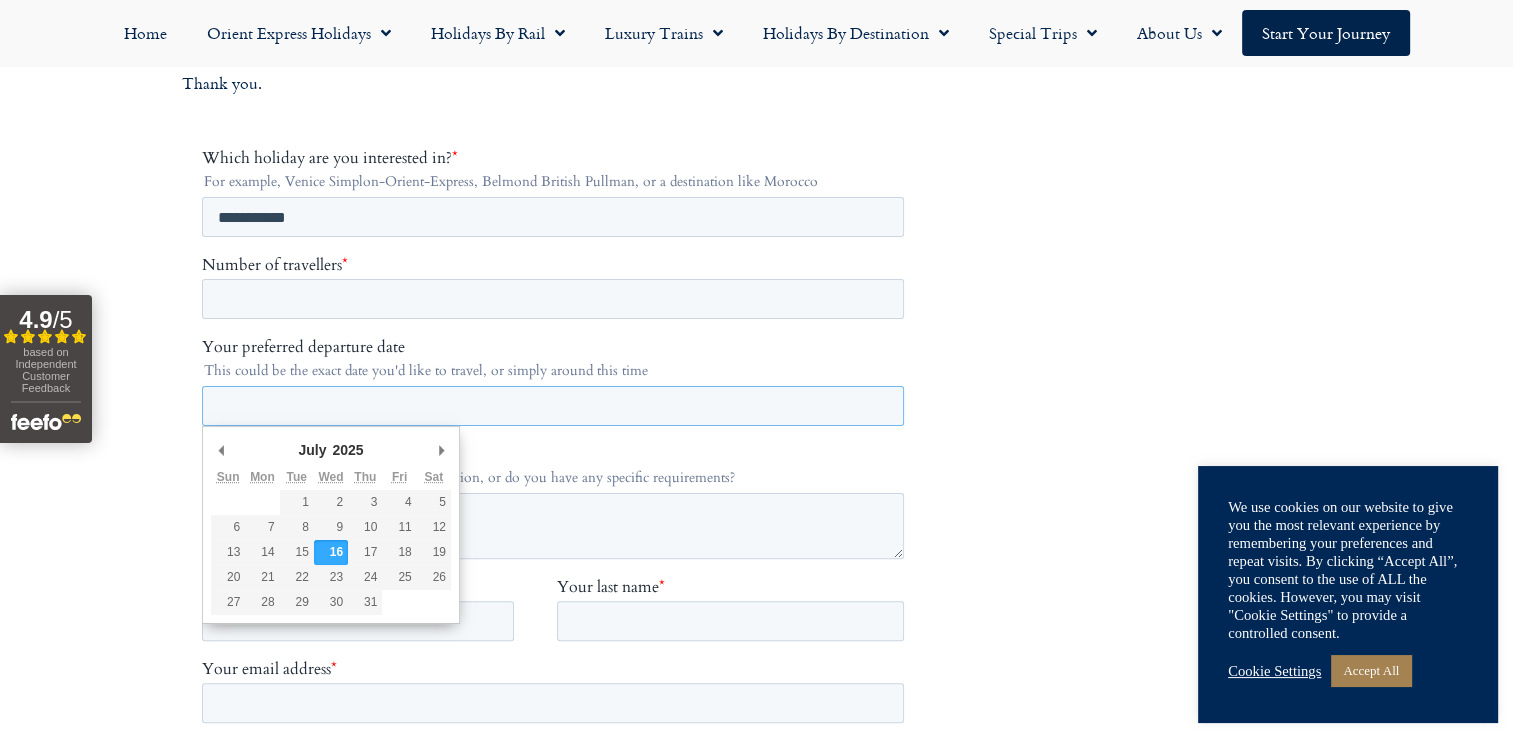 click on "[MONTH] ******* ******** ***** ***** *** **** **** ****** ********* ******* ******** ******** [YEAR] **** **** **** **** **** **** **** **** **** **** **** **** **** **** **** **** **** **** **** **** **** **** **** **** **** **** **** **** **** **** **** **** **** **** **** **** **** **** **** **** **** **** **** **** **** **** **** **** **** **** **** **** **** **** **** **** **** **** **** **** **** **** **** **** **** **** **** **** **** **** **** **** **** **** **** **** **** **** **** **** **** **** **** **** **** **** **** **** **** **** **** **** **** **** **** **** **** **** **** **** **** **** **** **** **** **** **** **** **** **** **** **** **** **** **** **** **** **** **** **** **** **** **** **** **** **** **** **** **** **** **** **** **** **** **** **** **** **** **** **** **** **** **** **** **** **** **** **** **** **** **** **** **** **** **** **** **** **** **** **** **** **** **** **** **** **** **** **** **** **** **** **** **** **** **** **** **** **** **** **** **** **** ****" at bounding box center (330, 450) 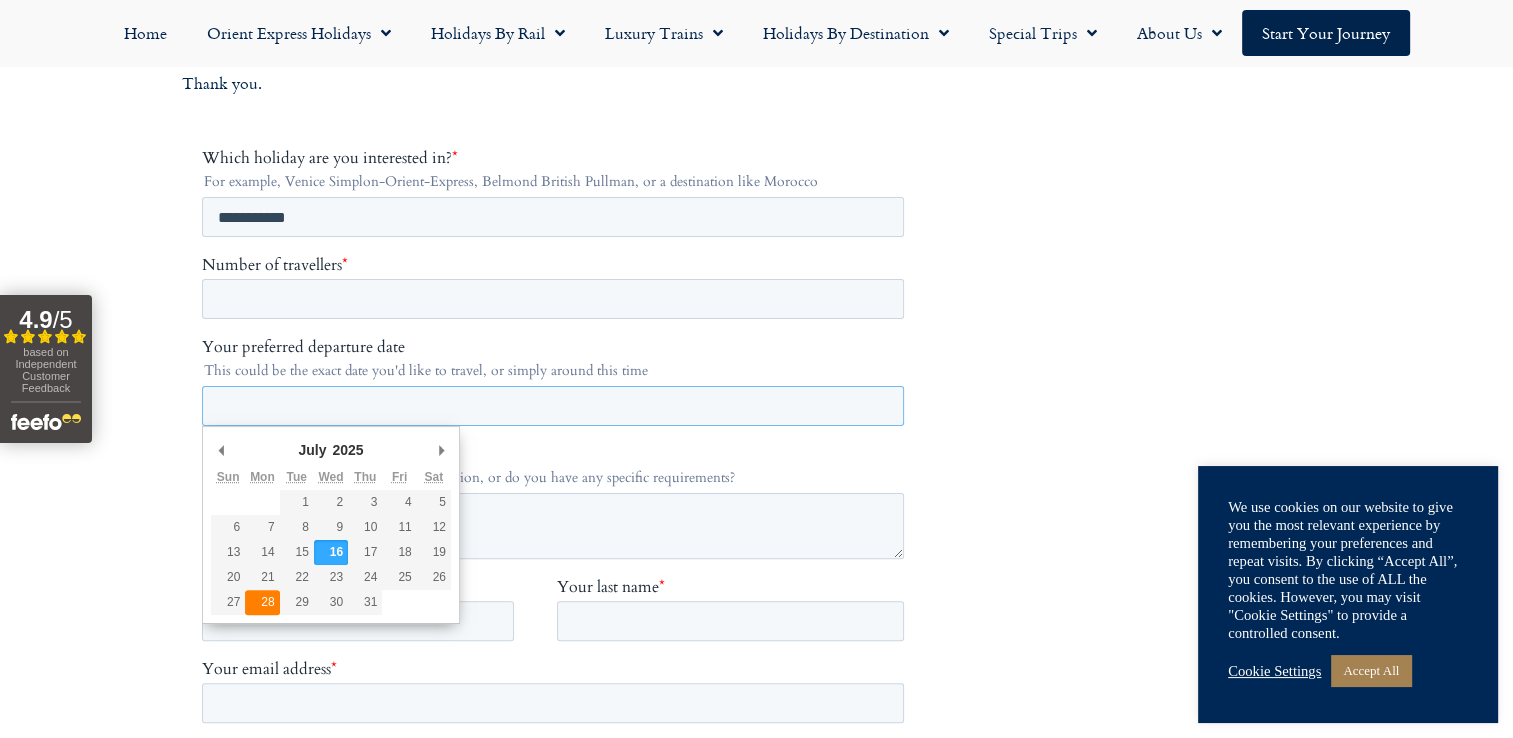 type on "[YEAR]-[MONTH]-[DAY]" 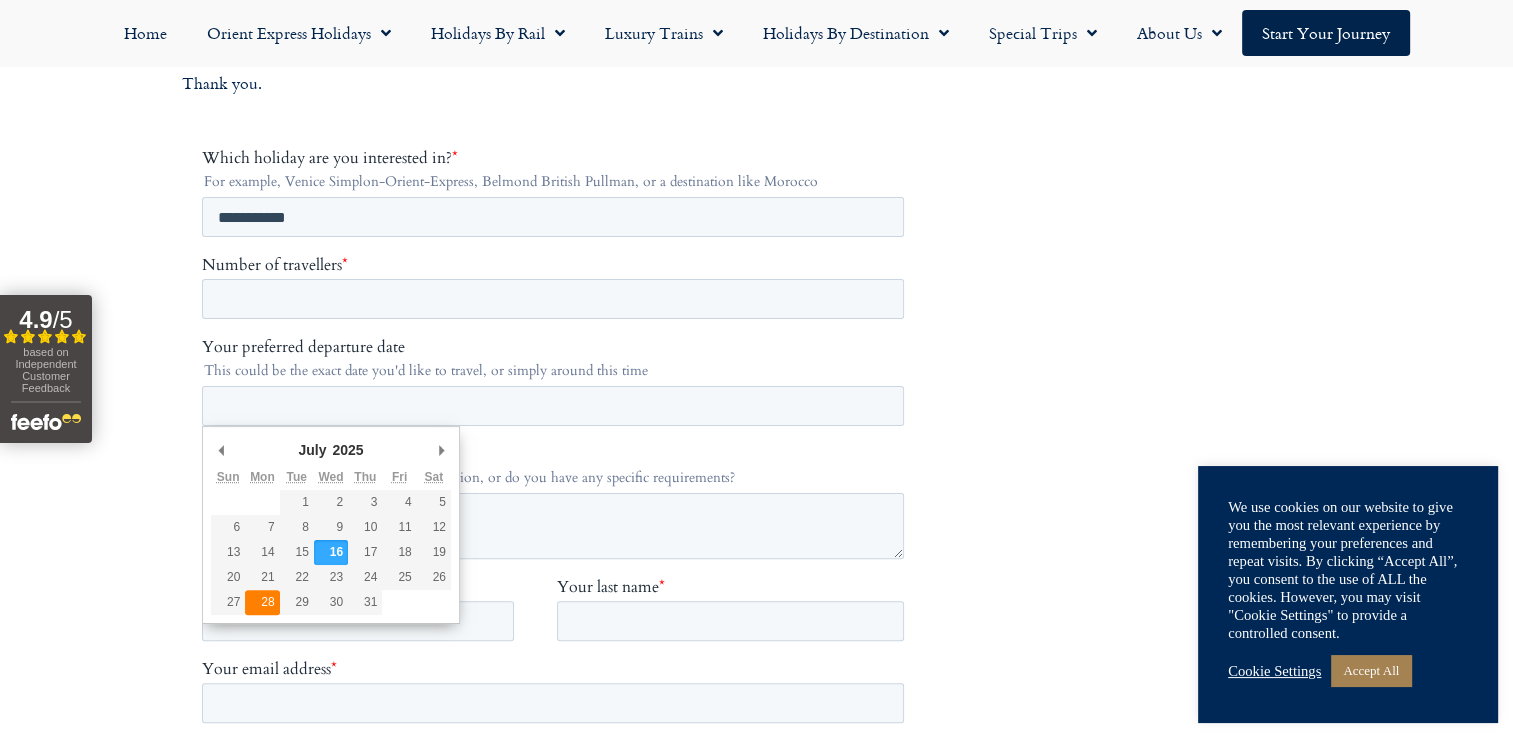 type on "**********" 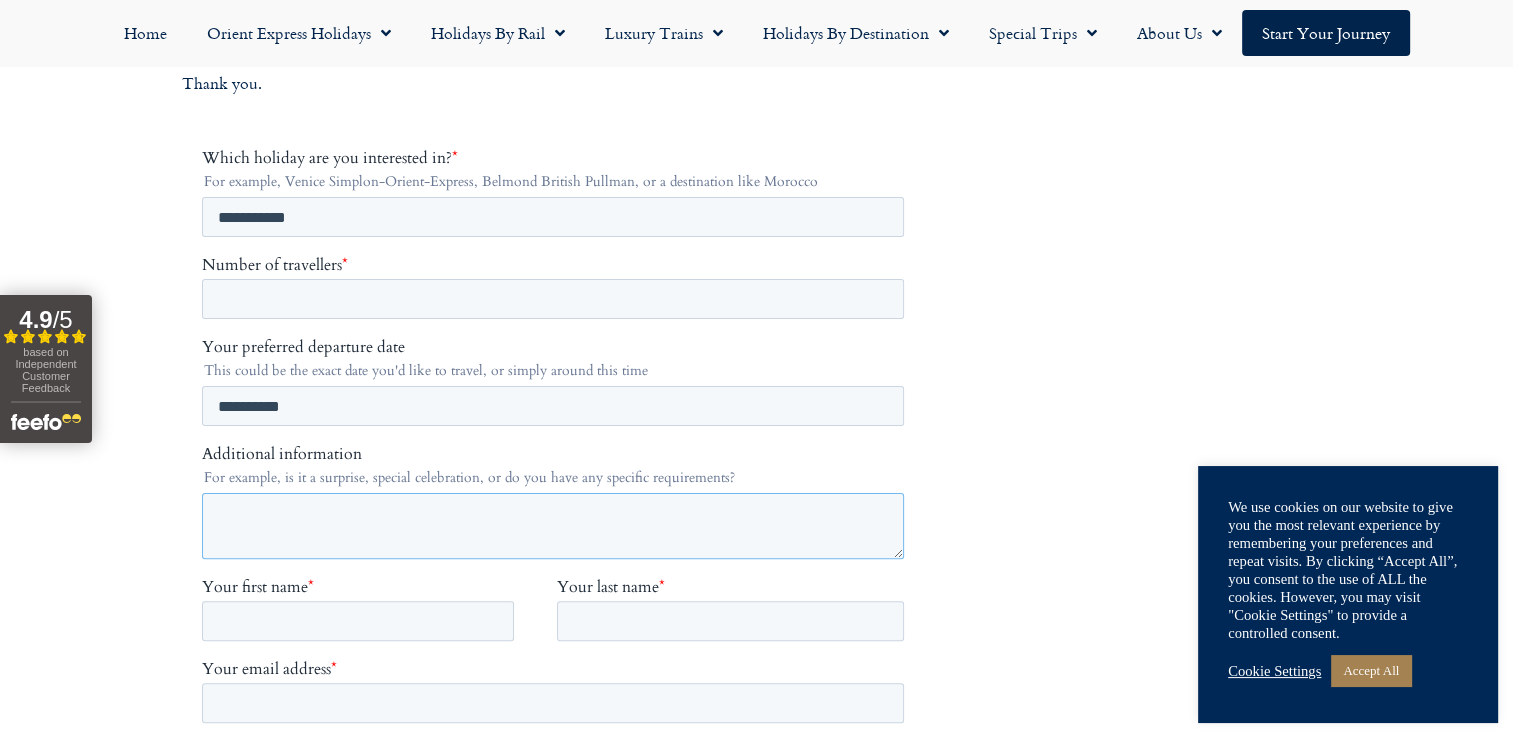 click on "Additional information" at bounding box center [552, 526] 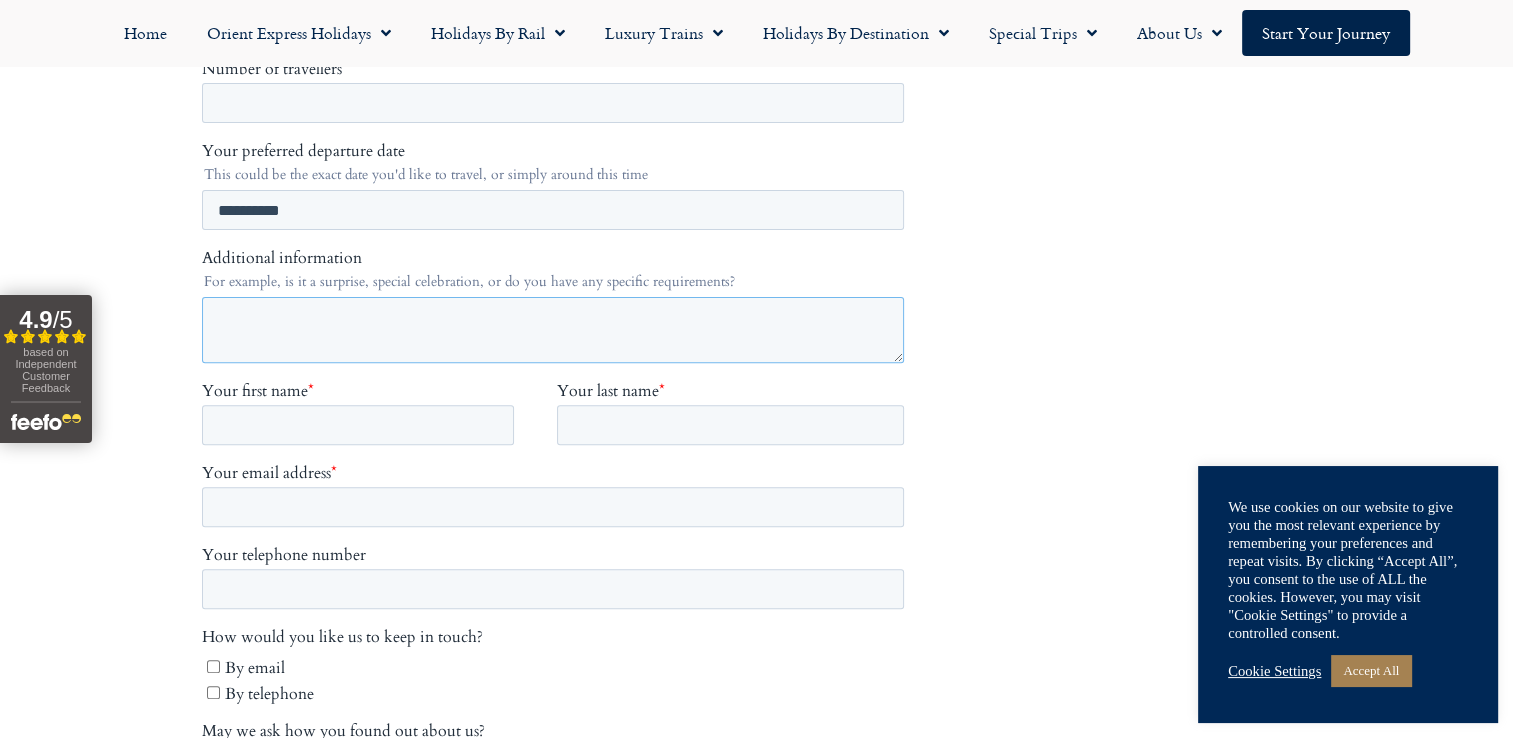 scroll, scrollTop: 600, scrollLeft: 0, axis: vertical 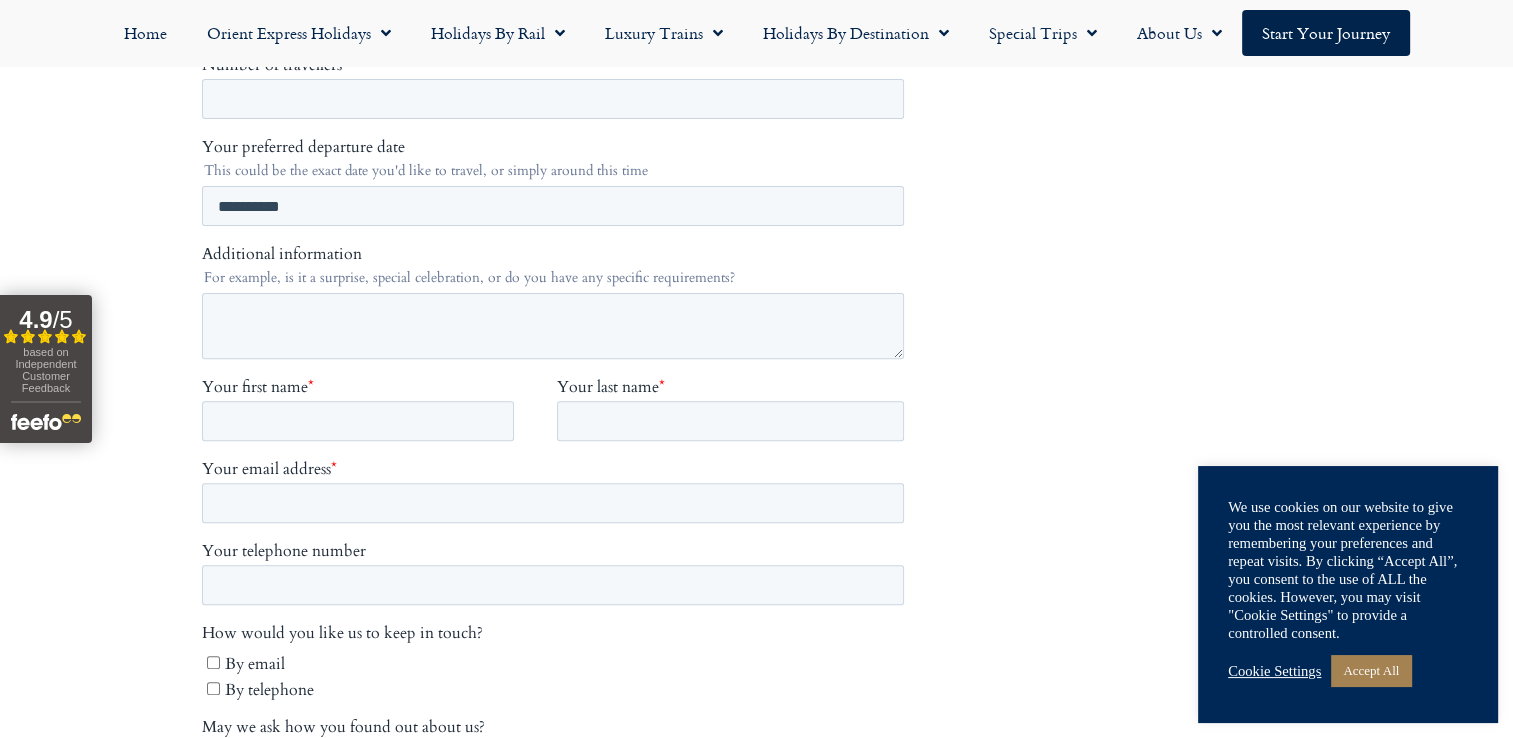 click on "Additional information For example, is it a surprise, special celebration, or do you have any specific requirements?" at bounding box center [556, 311] 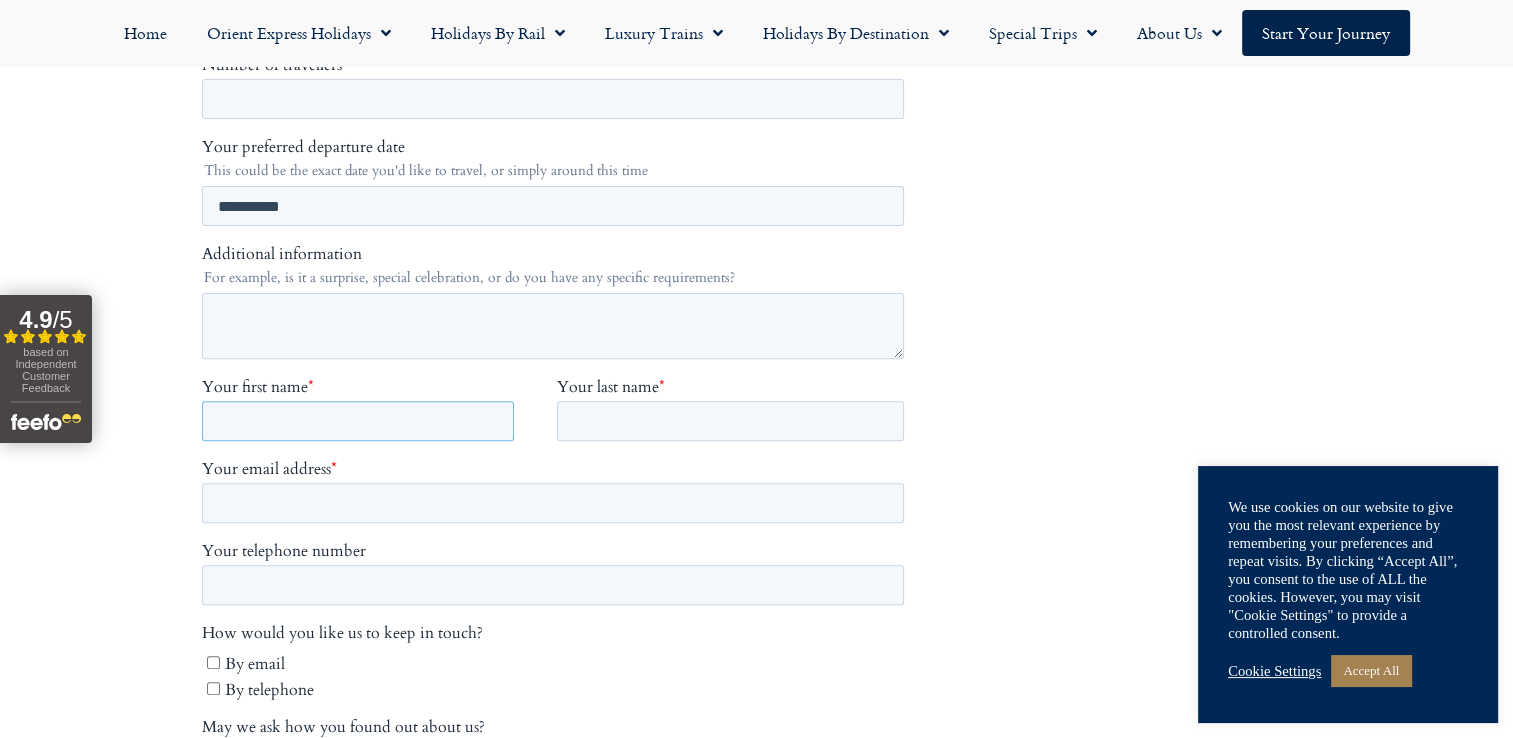drag, startPoint x: 292, startPoint y: 434, endPoint x: 288, endPoint y: 417, distance: 17.464249 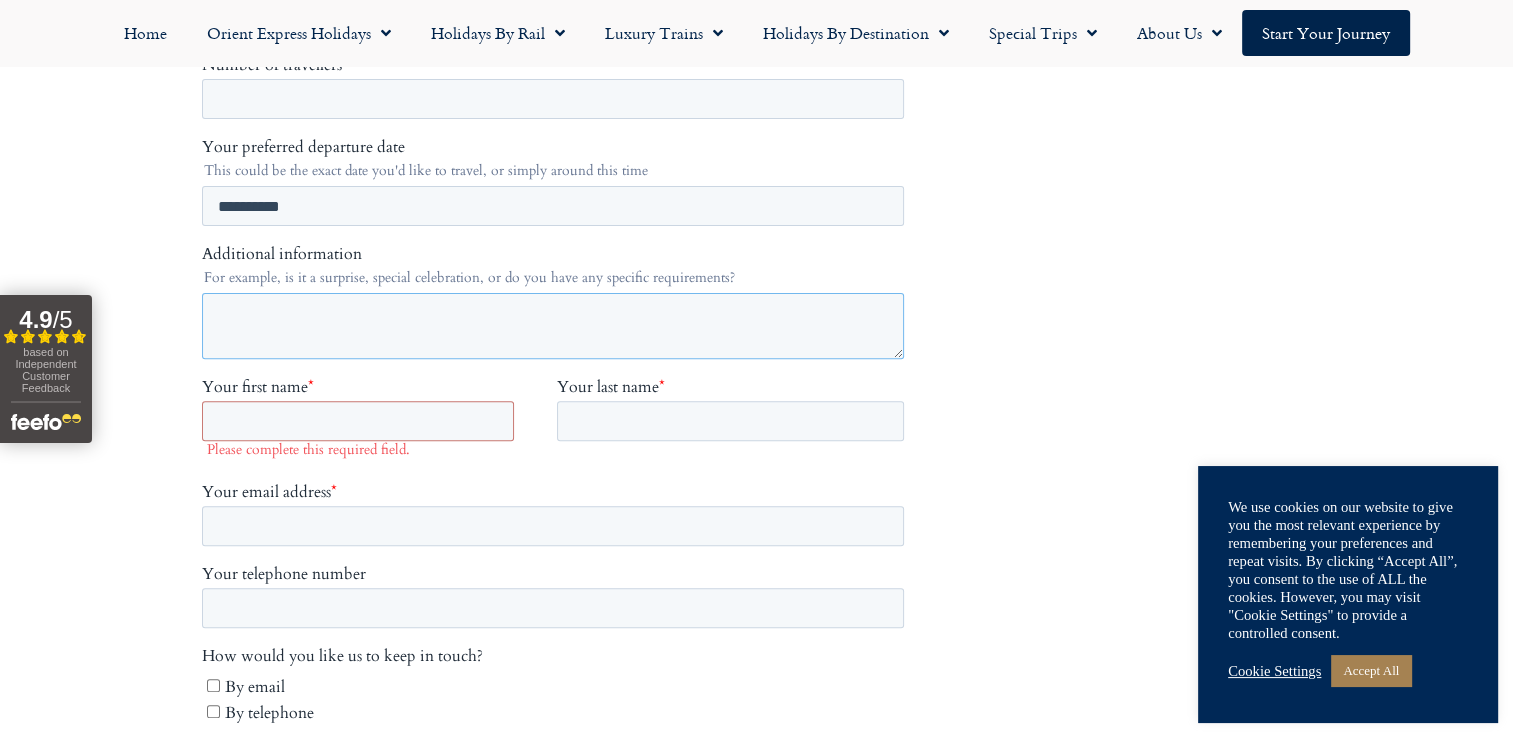 click on "Additional information" at bounding box center [552, 327] 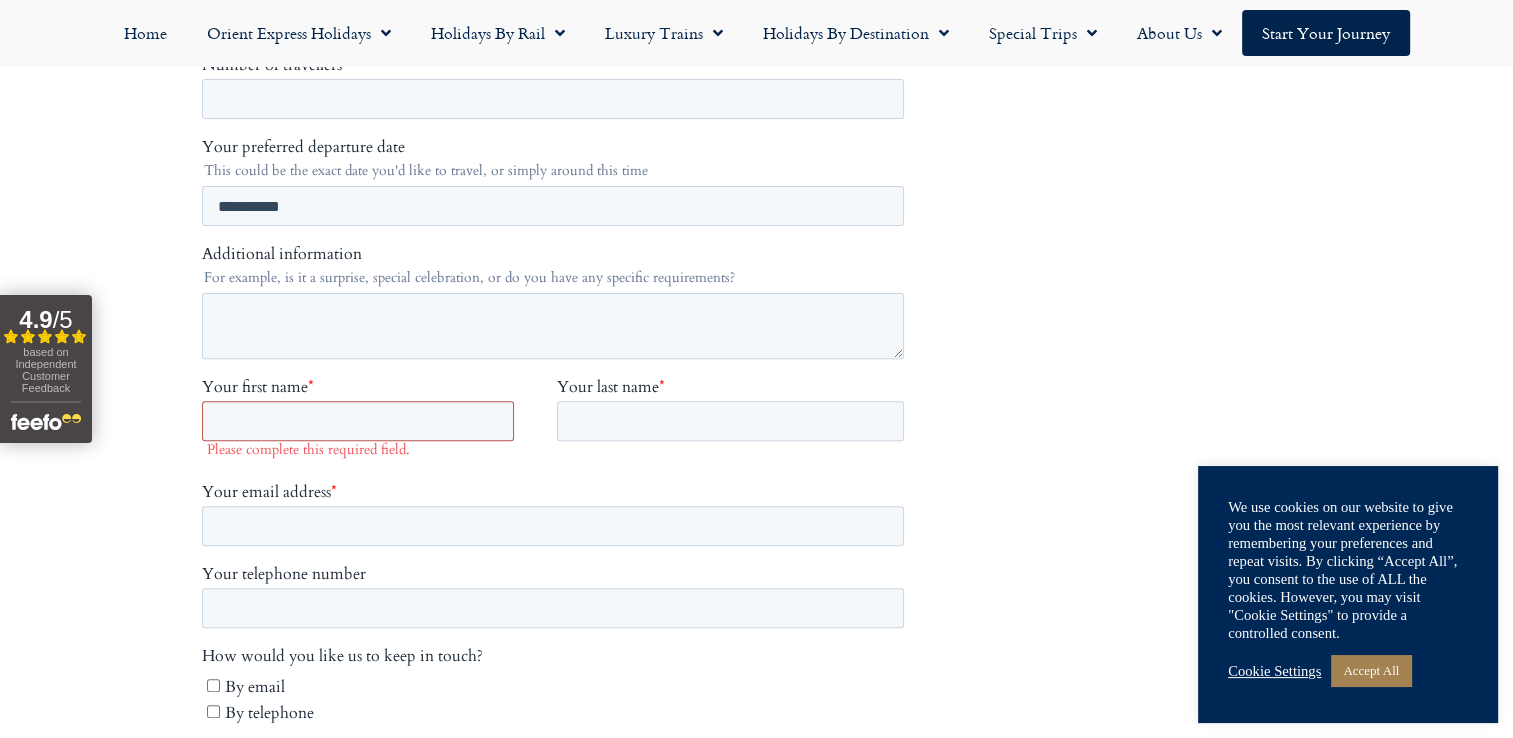 click on "Your first name *" at bounding box center [357, 422] 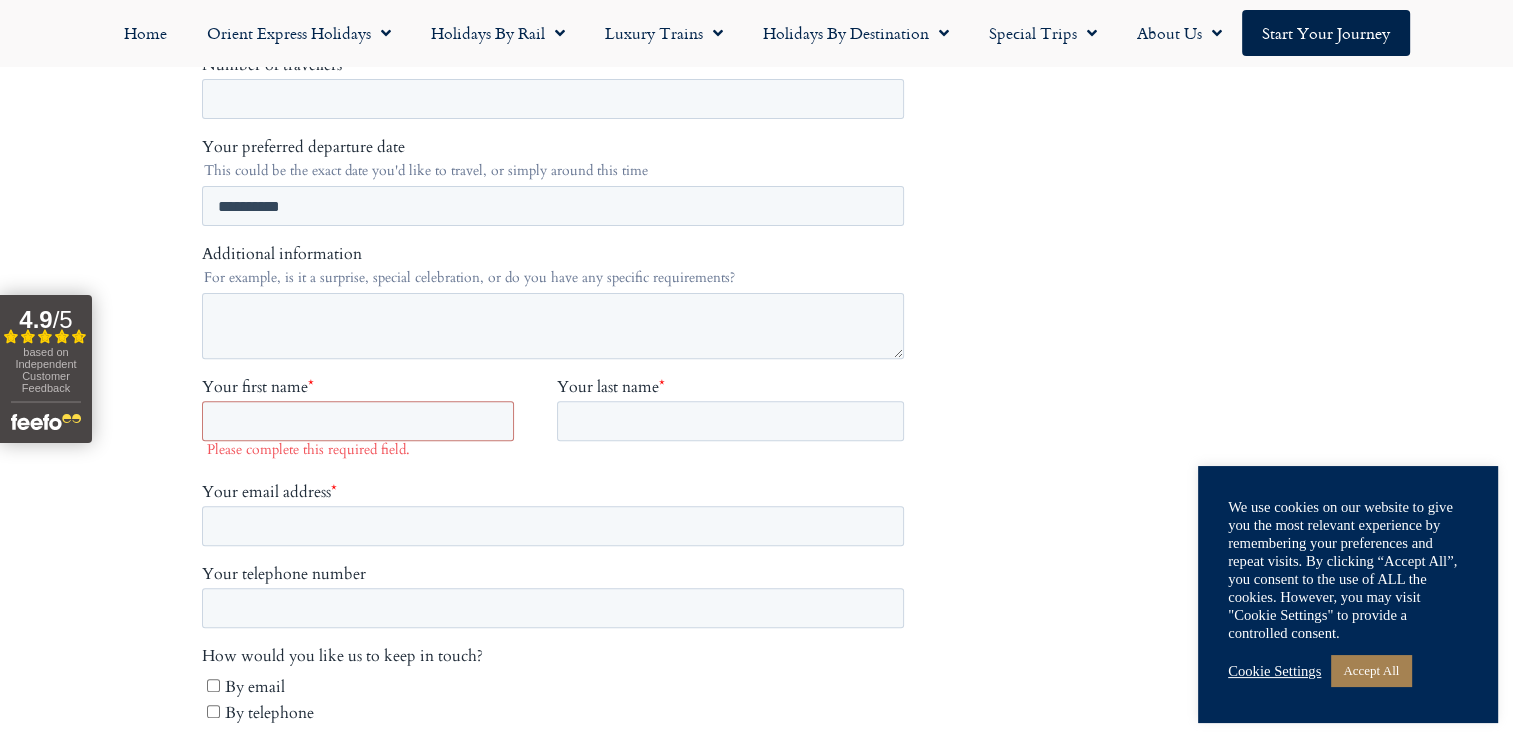 drag, startPoint x: 270, startPoint y: 385, endPoint x: 284, endPoint y: 369, distance: 21.260292 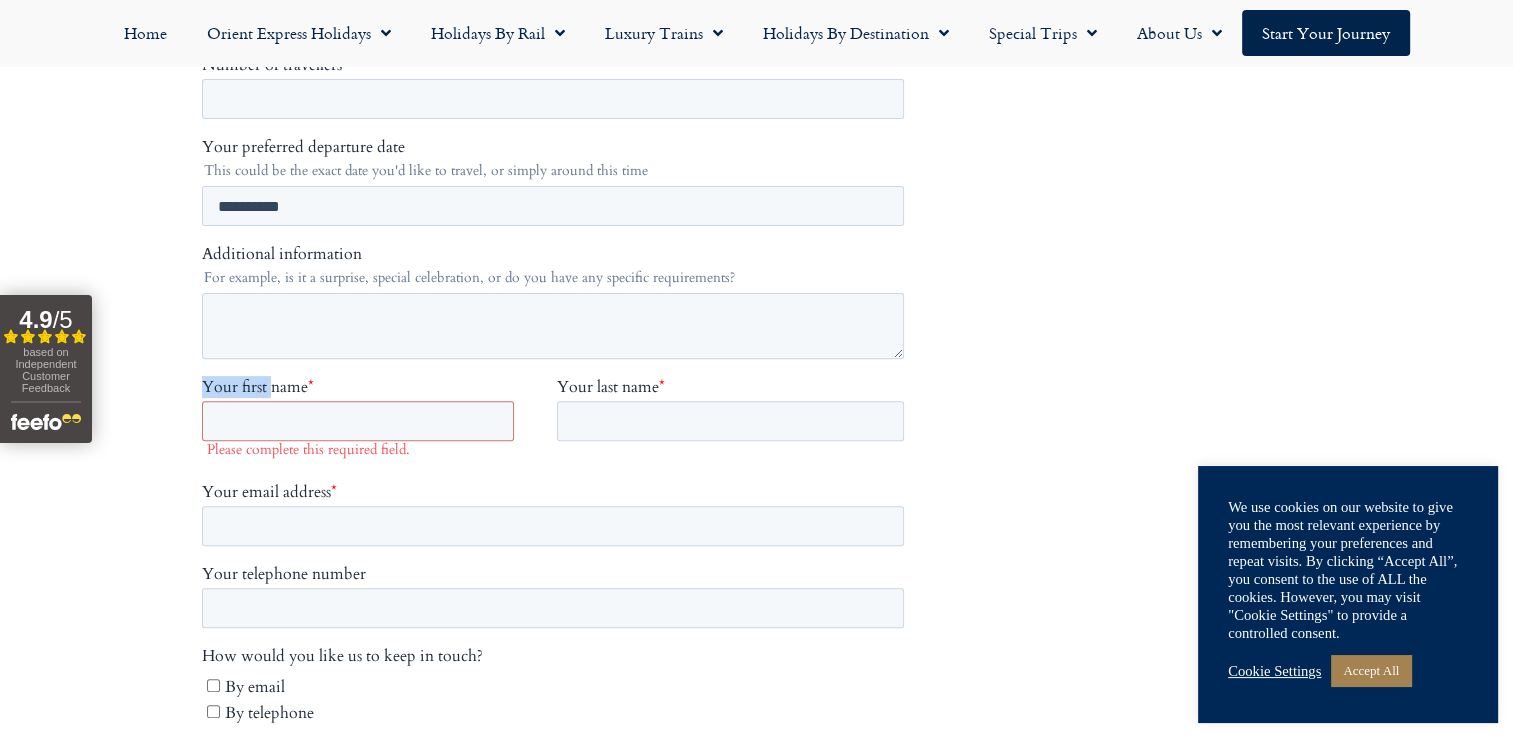 copy on "Your [FIRST] name" 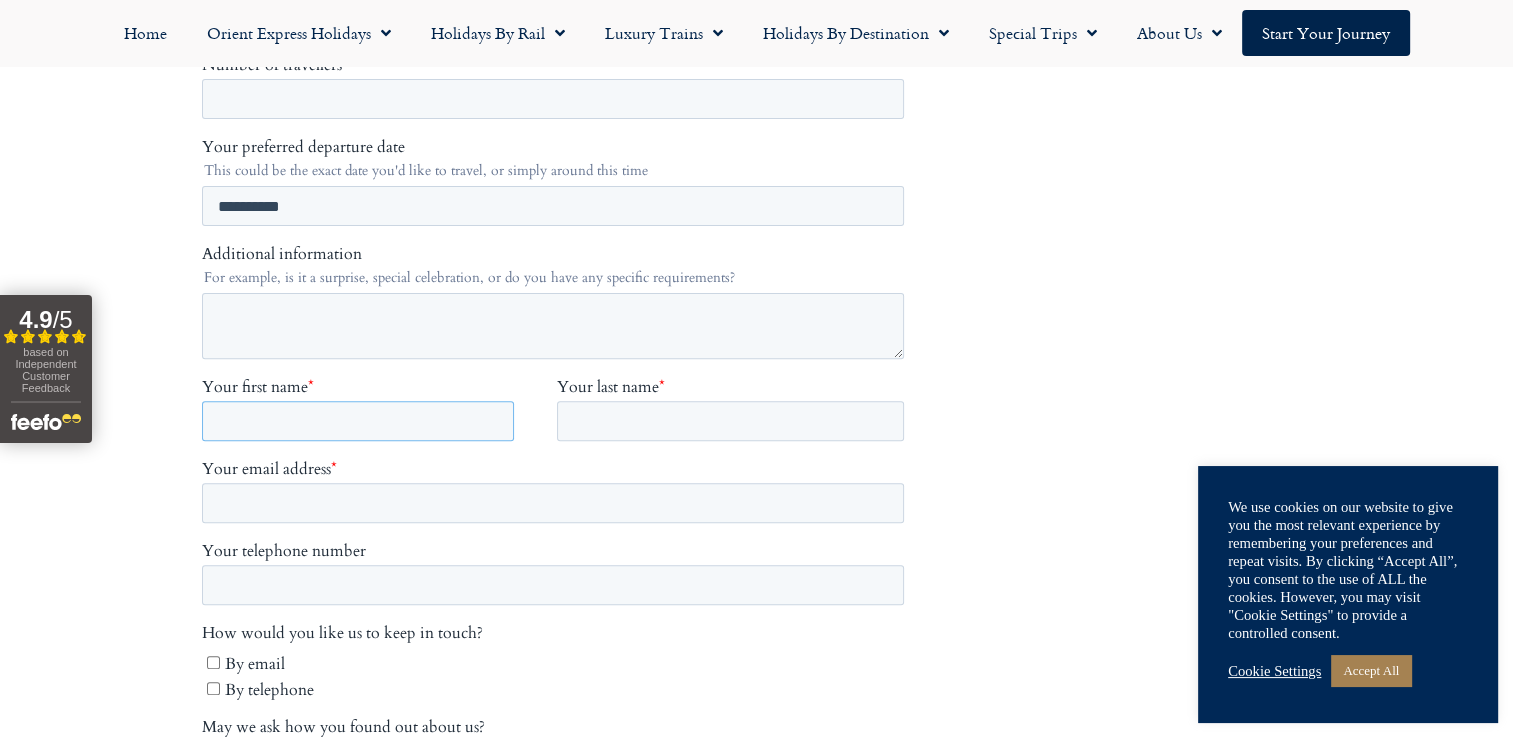 click on "Your first name *" at bounding box center [357, 422] 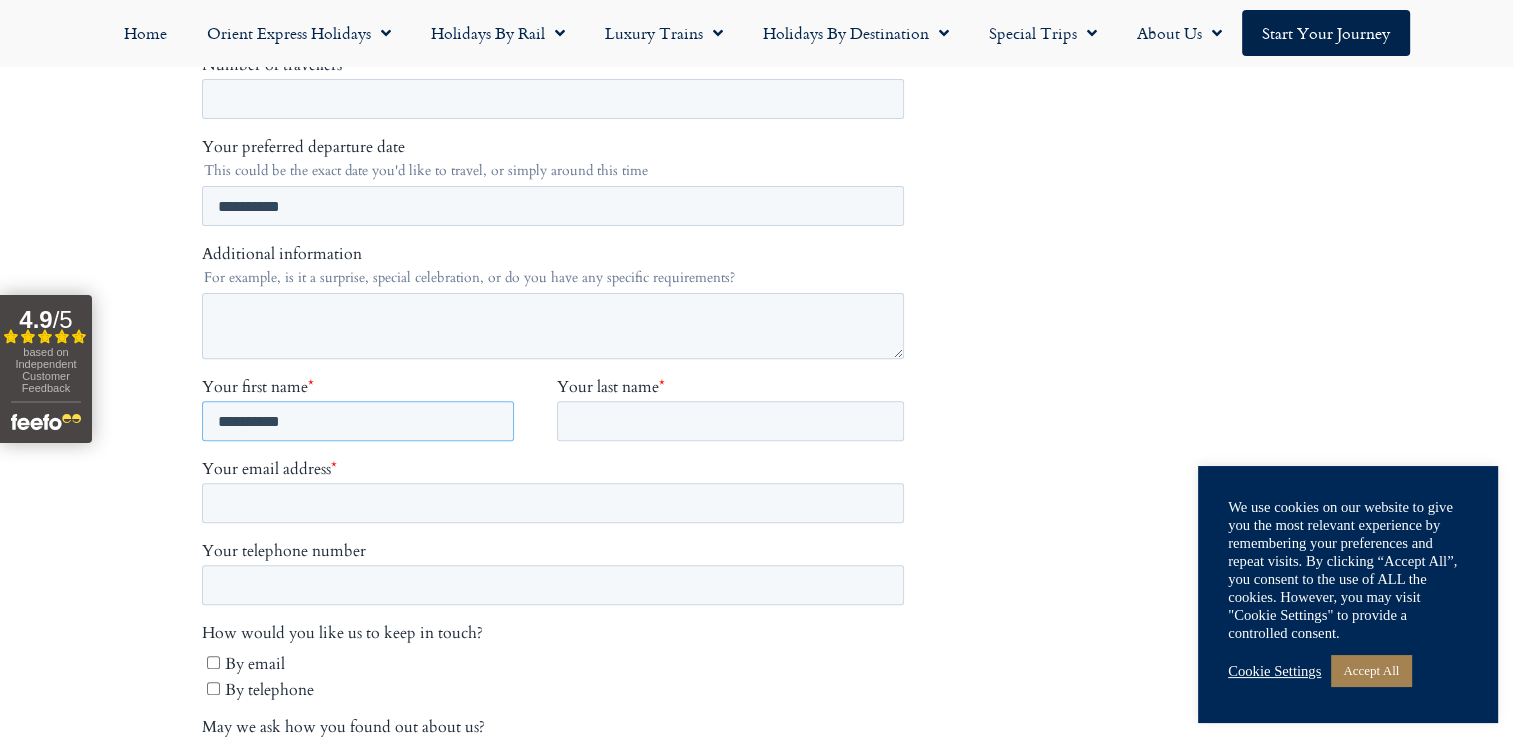 type on "*********" 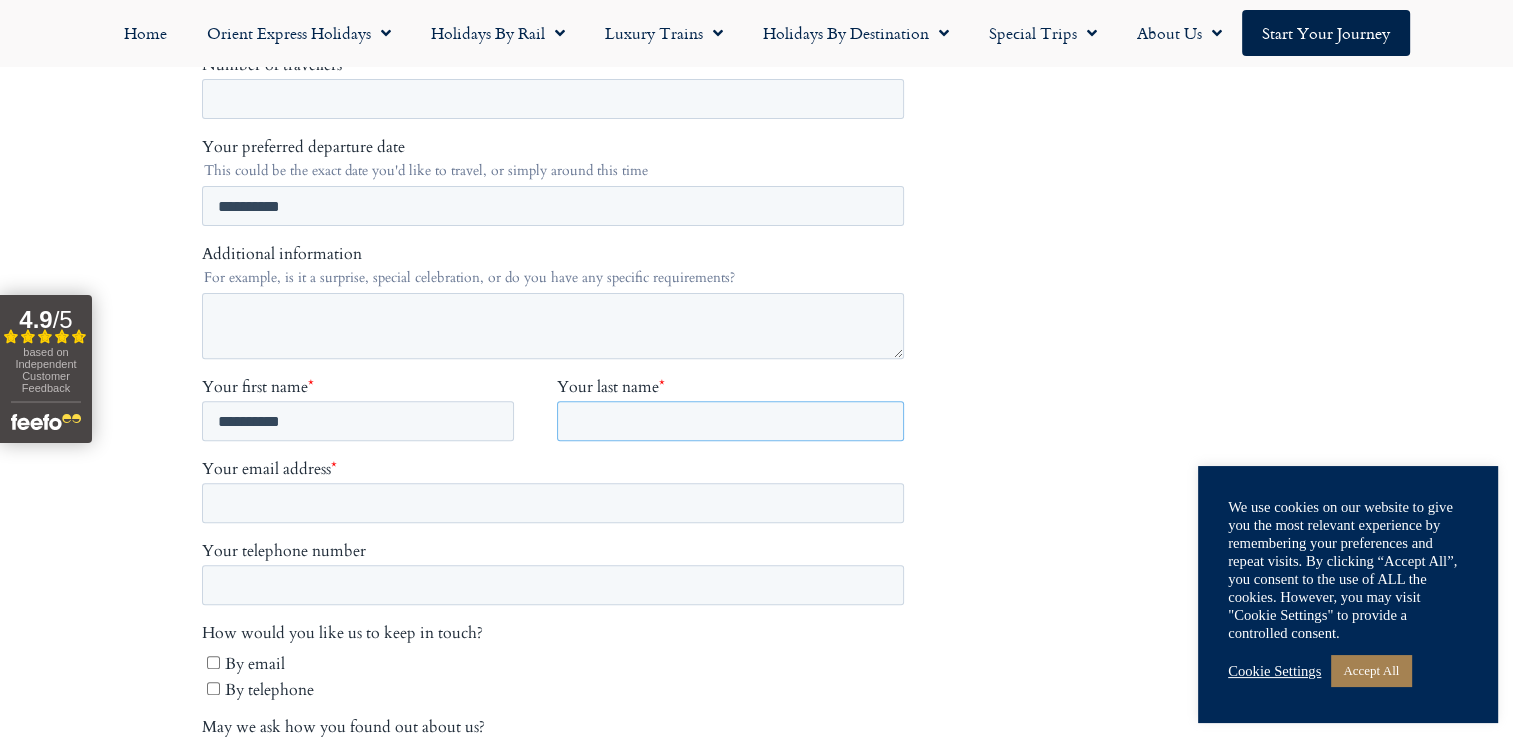click on "Your last name *" at bounding box center (729, 422) 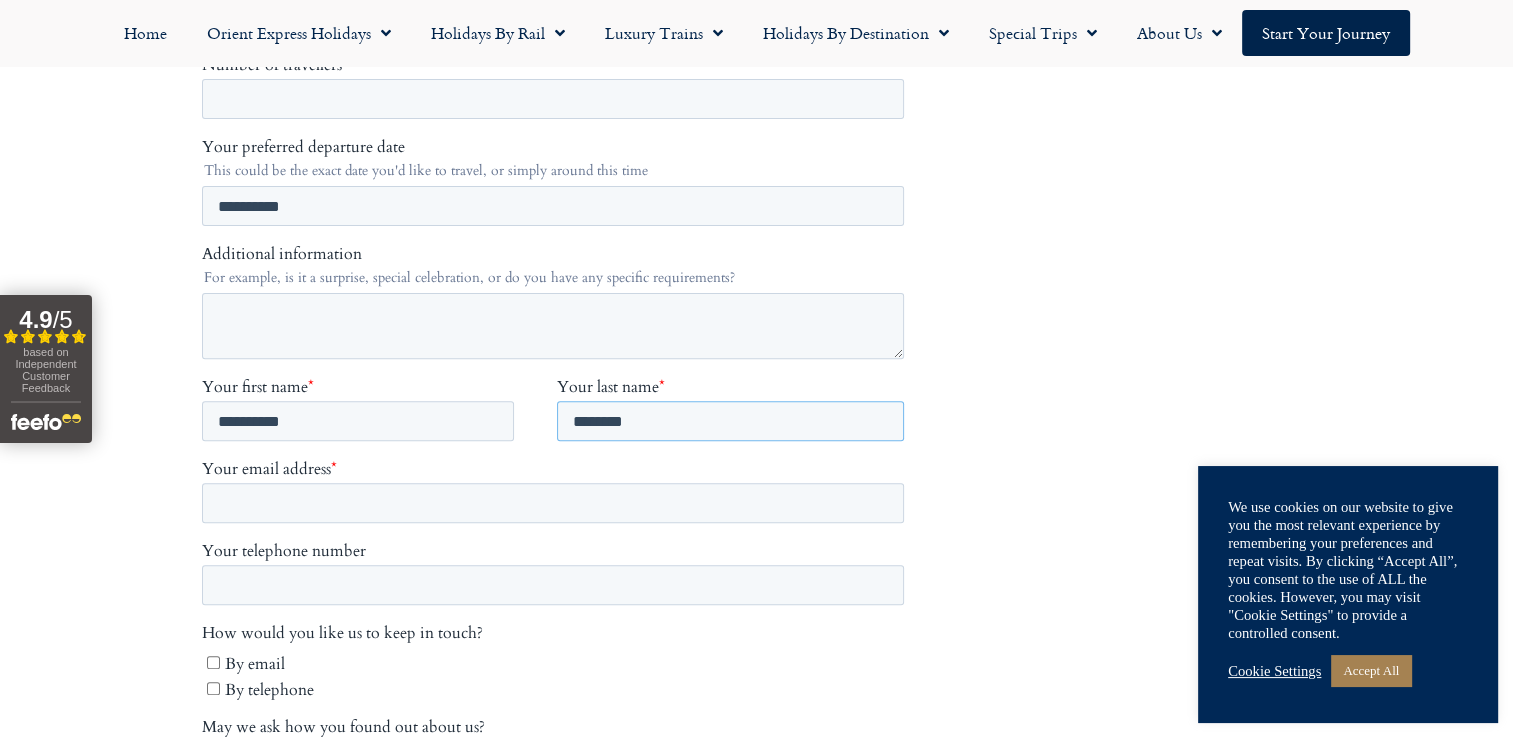 type on "*******" 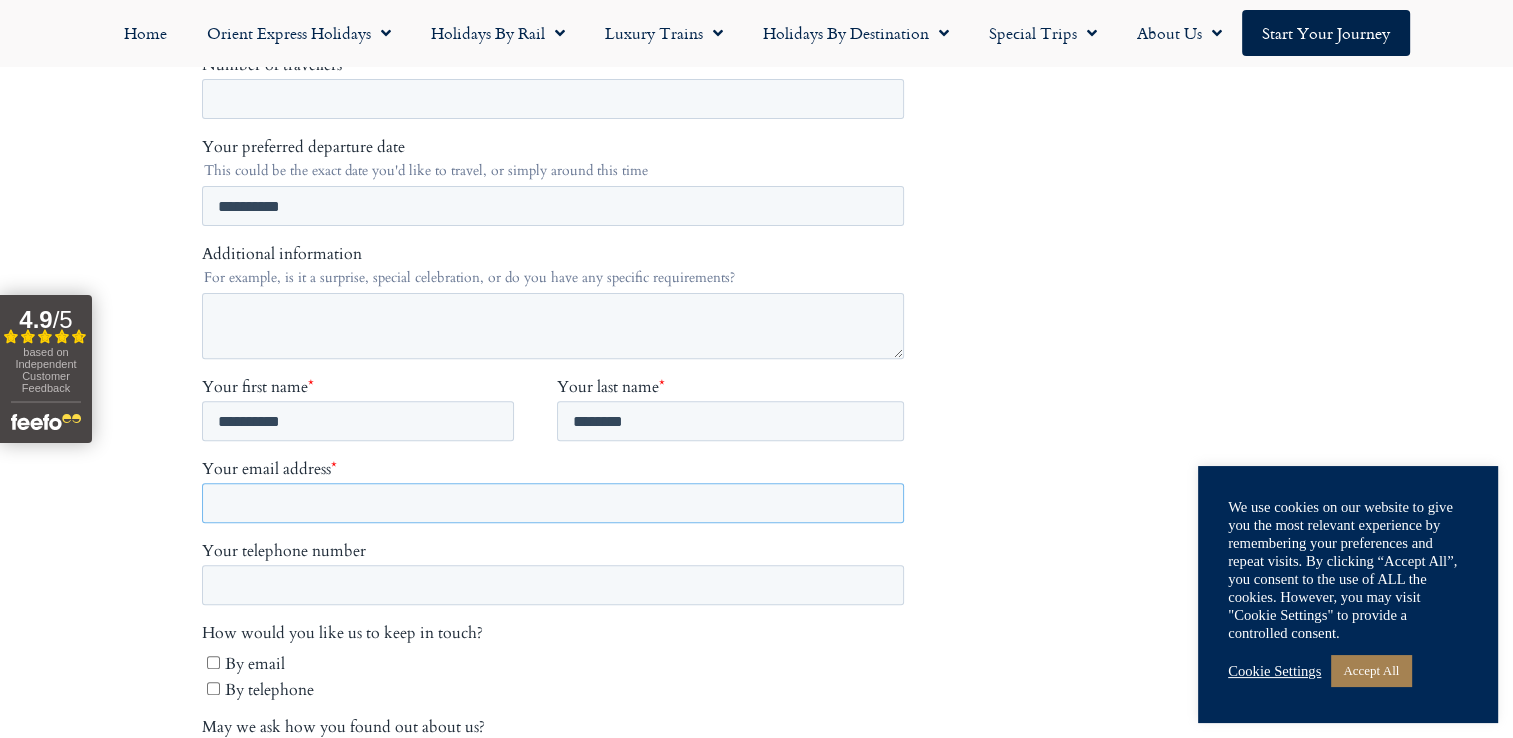 click on "Your email address *" at bounding box center [552, 504] 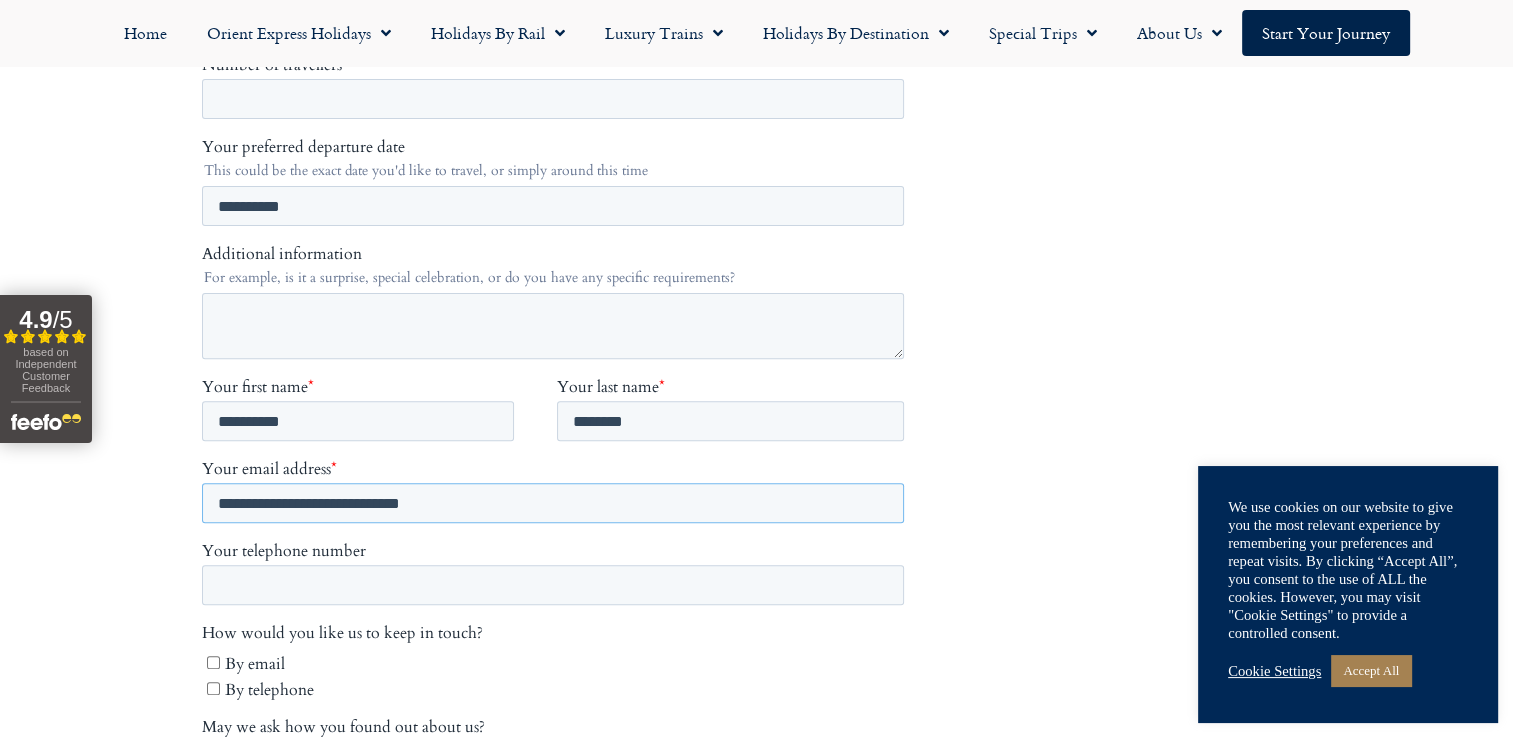 type on "**********" 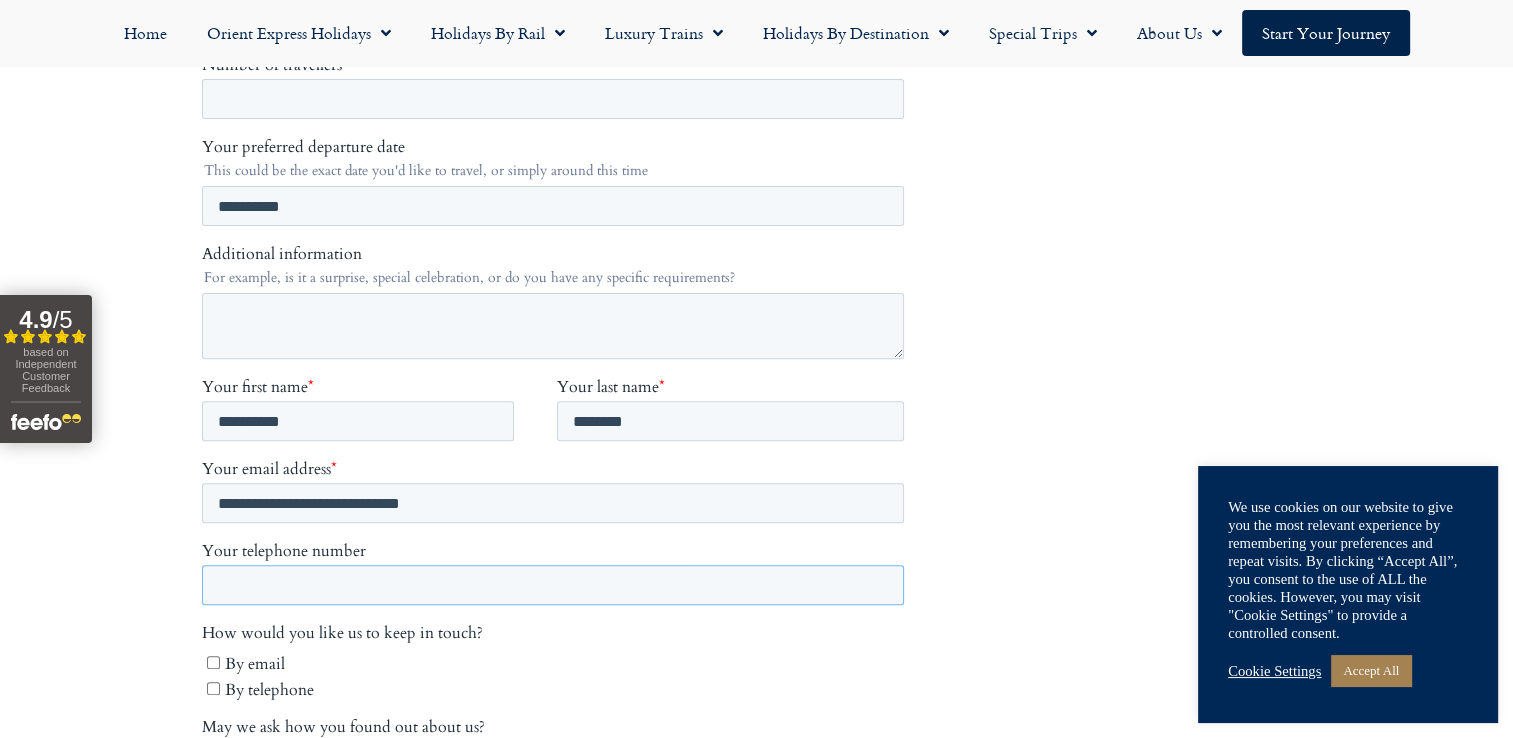 click on "Your telephone number" at bounding box center [552, 586] 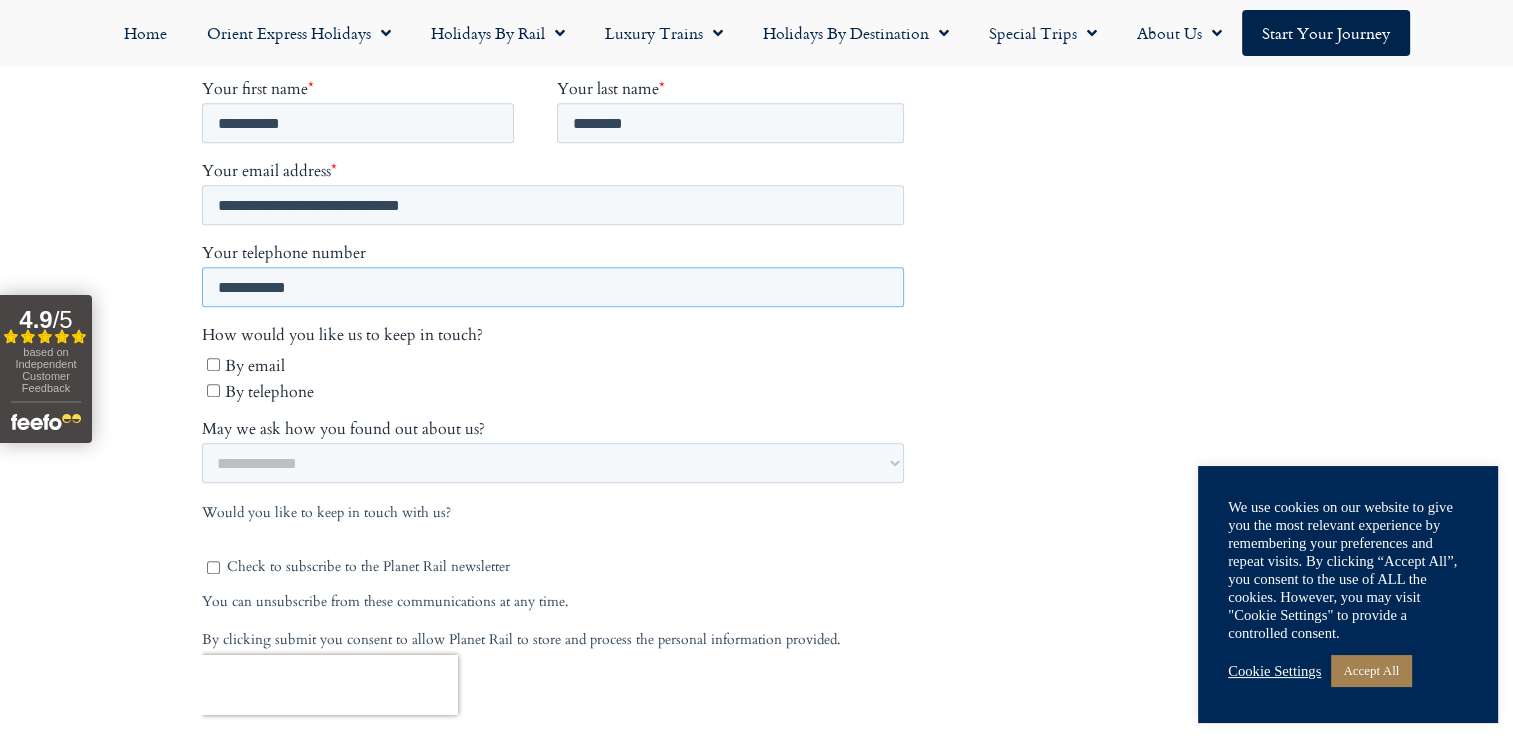 scroll, scrollTop: 900, scrollLeft: 0, axis: vertical 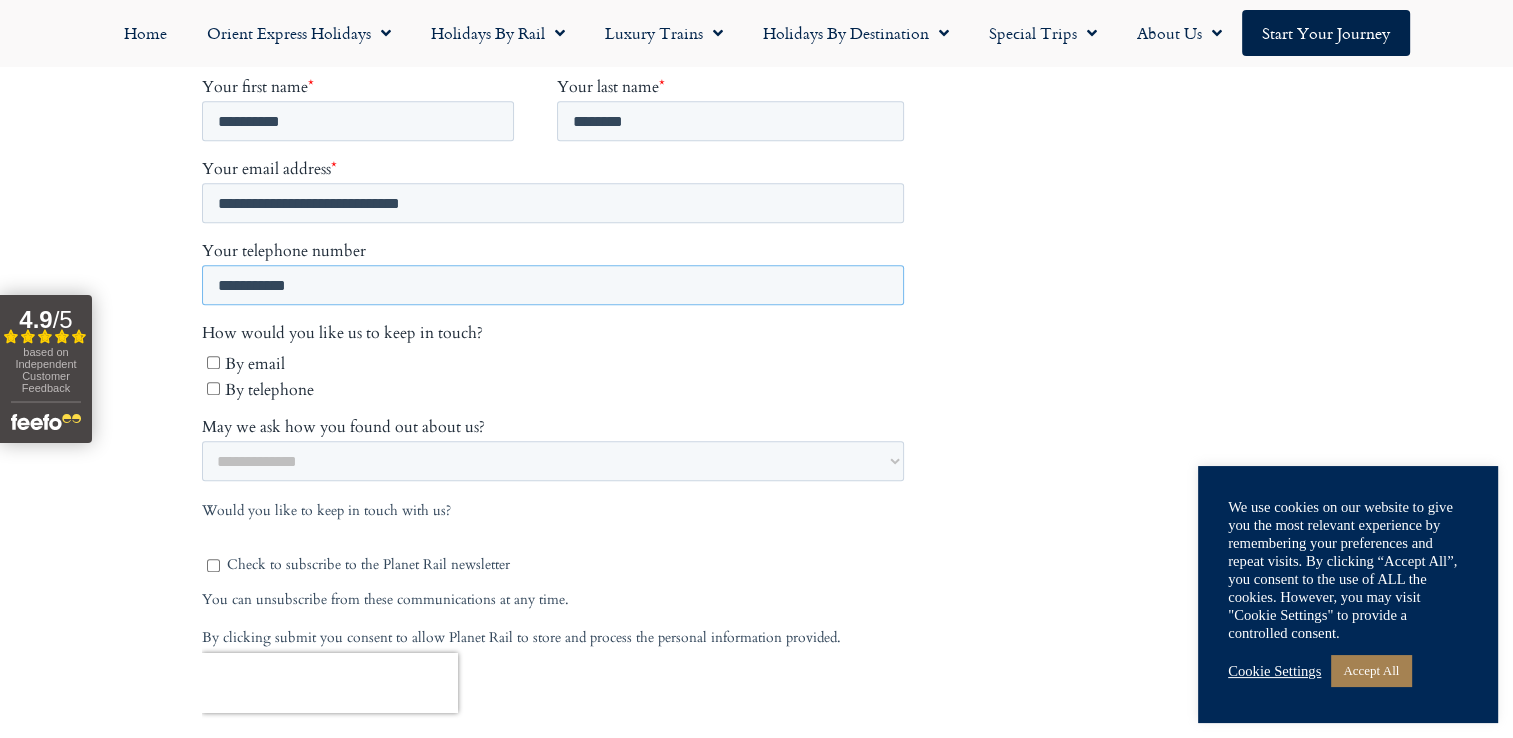 type on "**********" 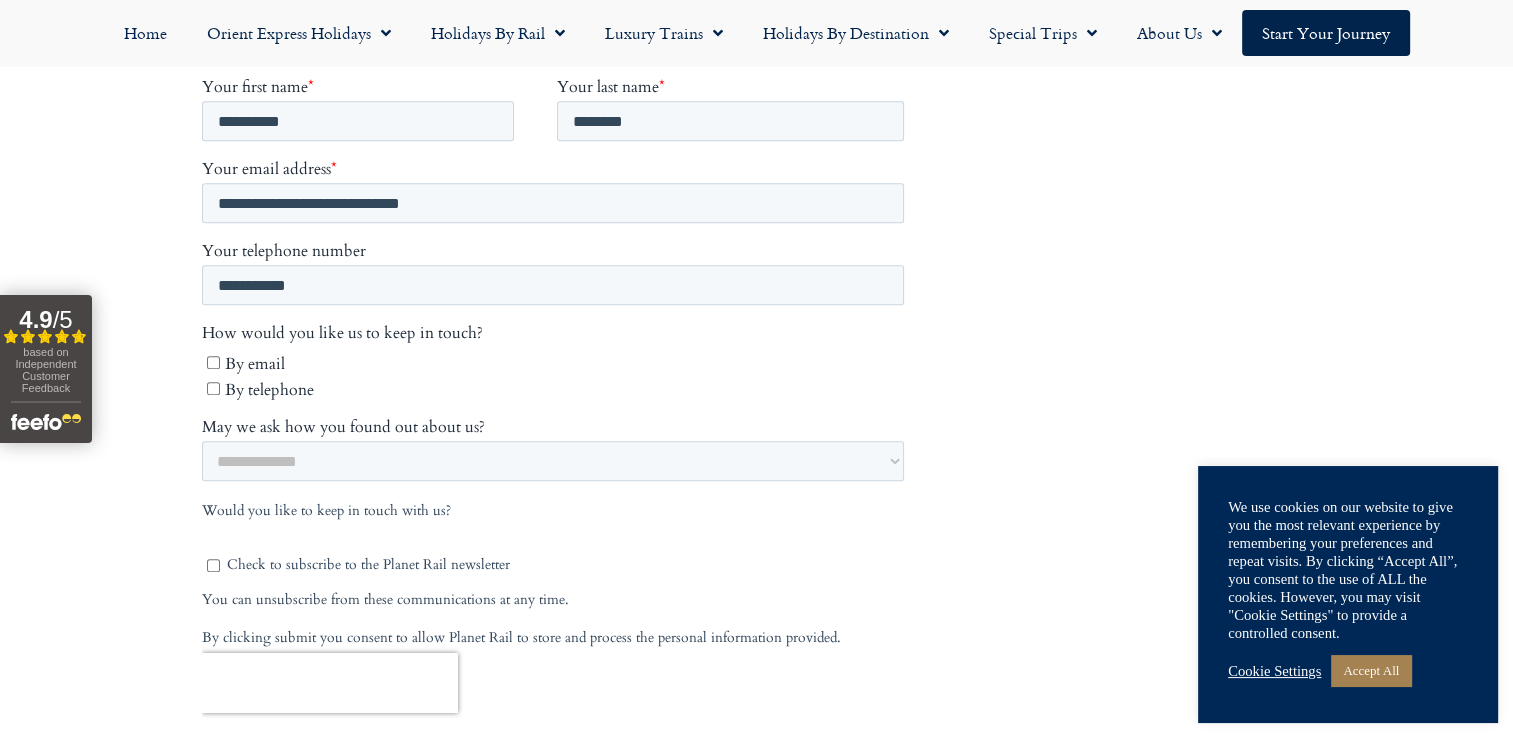click on "How would you like us to keep in touch? By email By telephone" at bounding box center [556, 371] 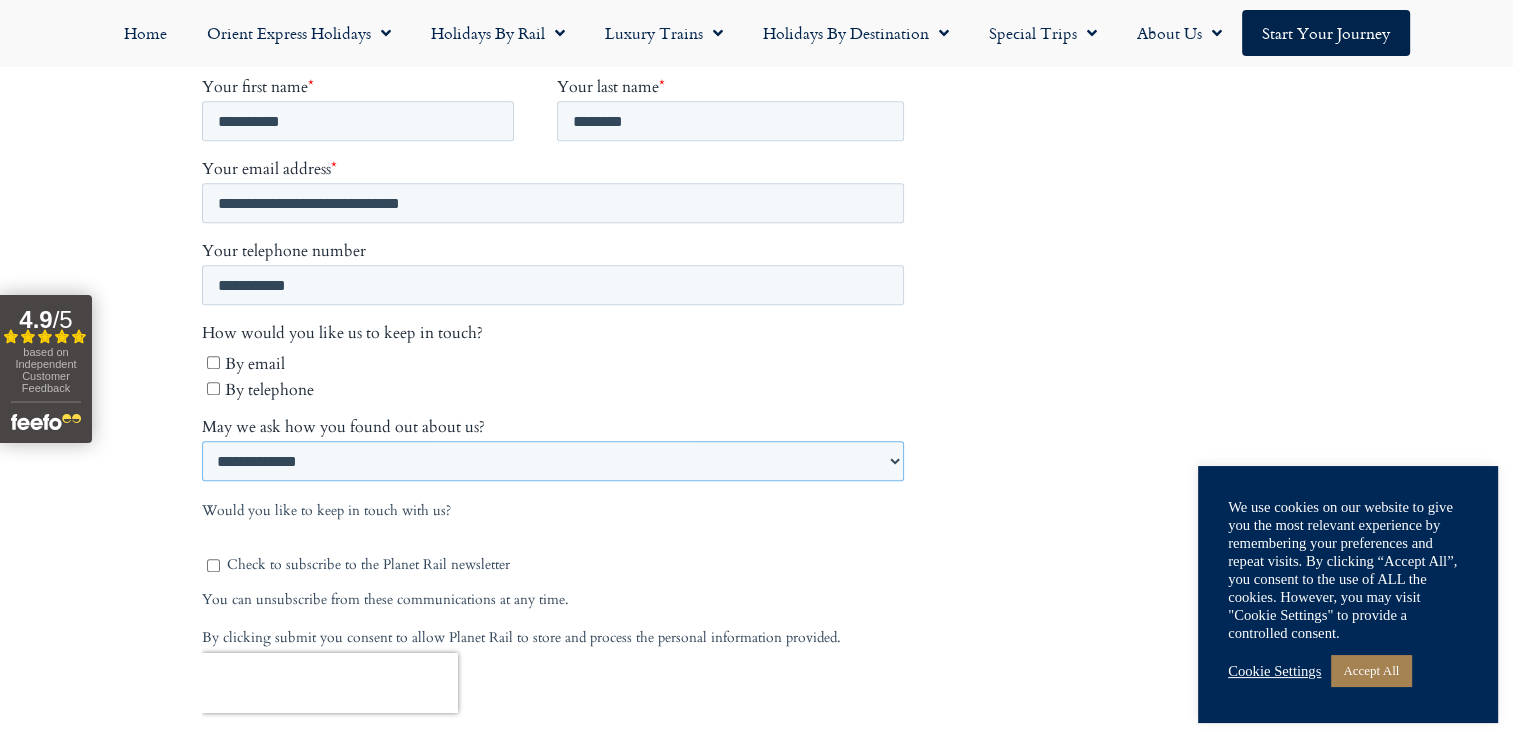 click on "**********" at bounding box center [552, 462] 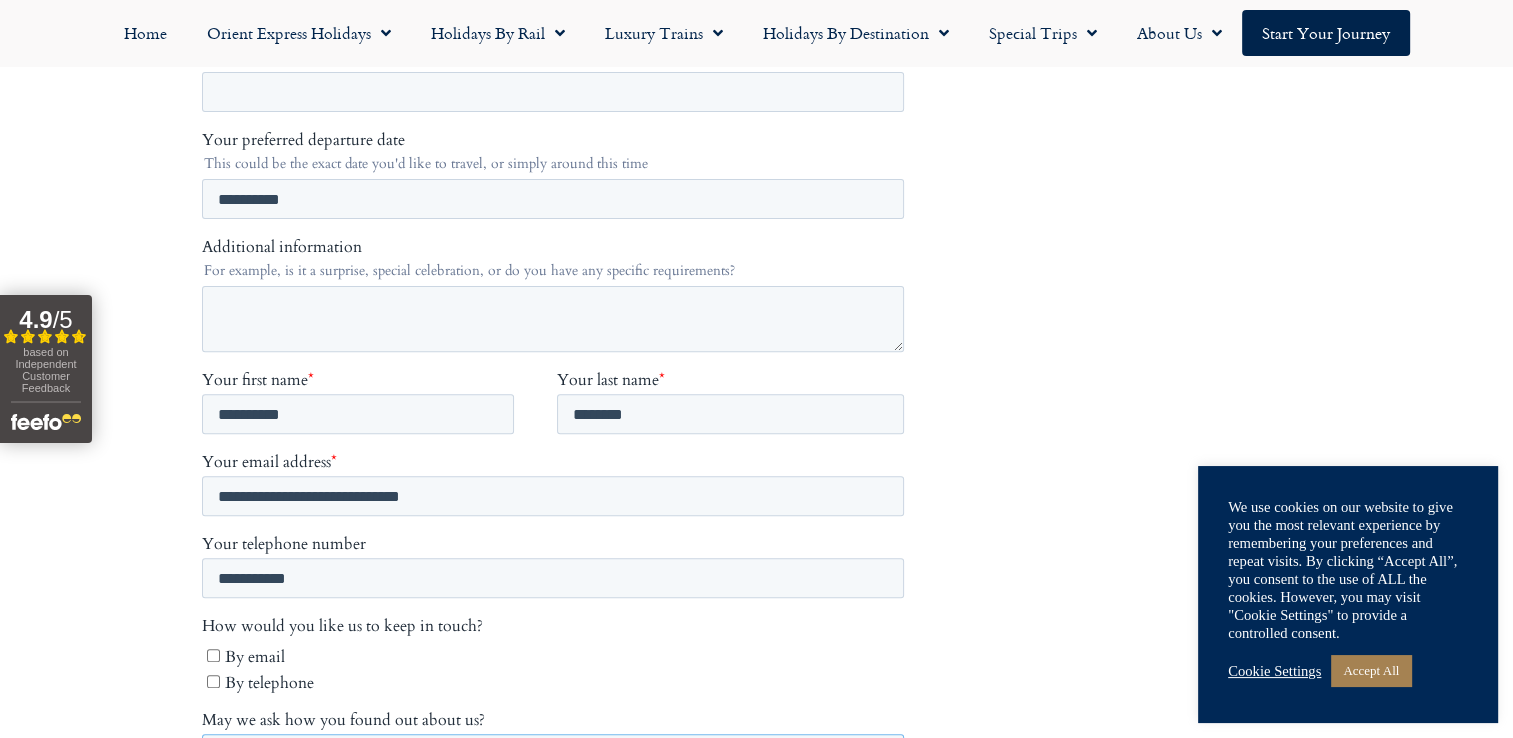 scroll, scrollTop: 500, scrollLeft: 0, axis: vertical 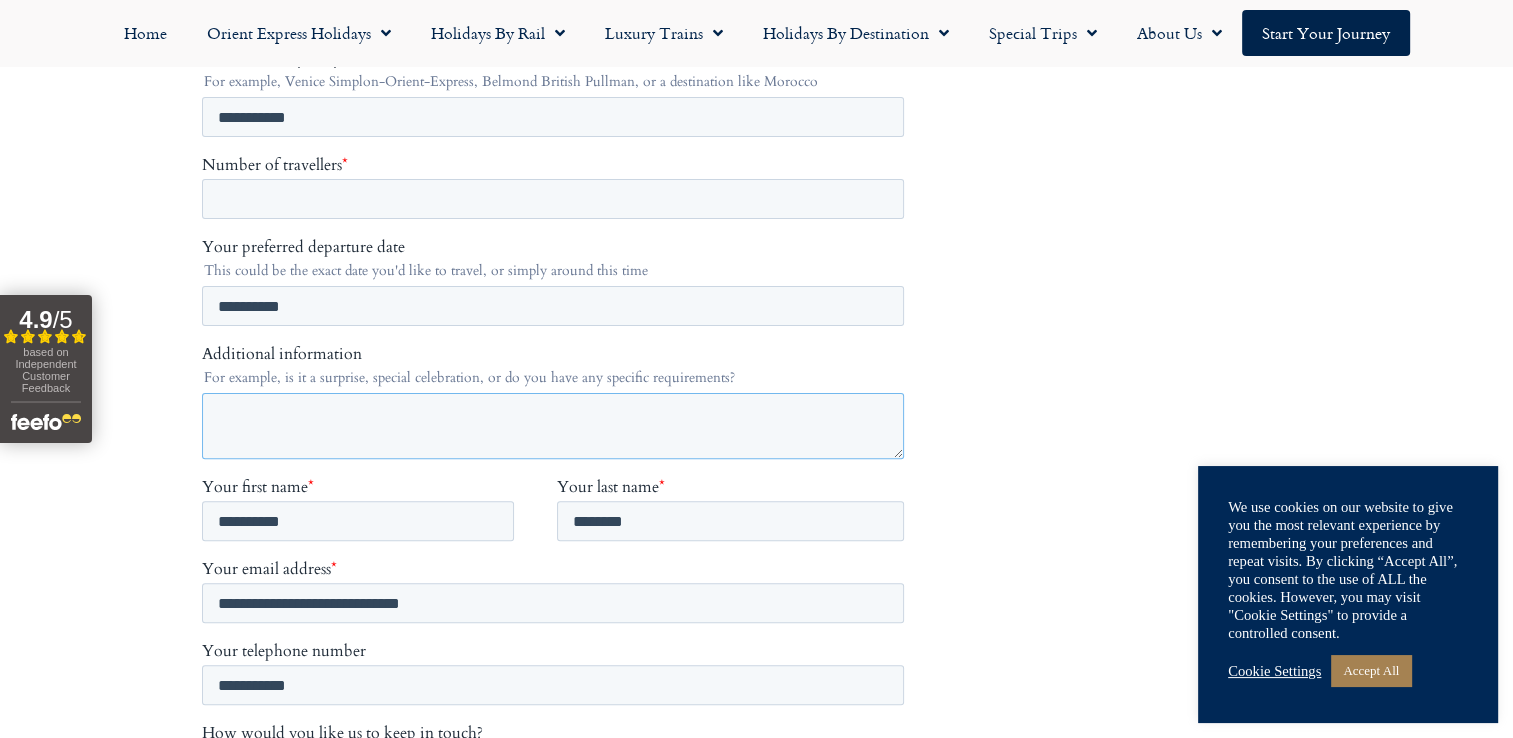 click on "Additional information" at bounding box center (552, 426) 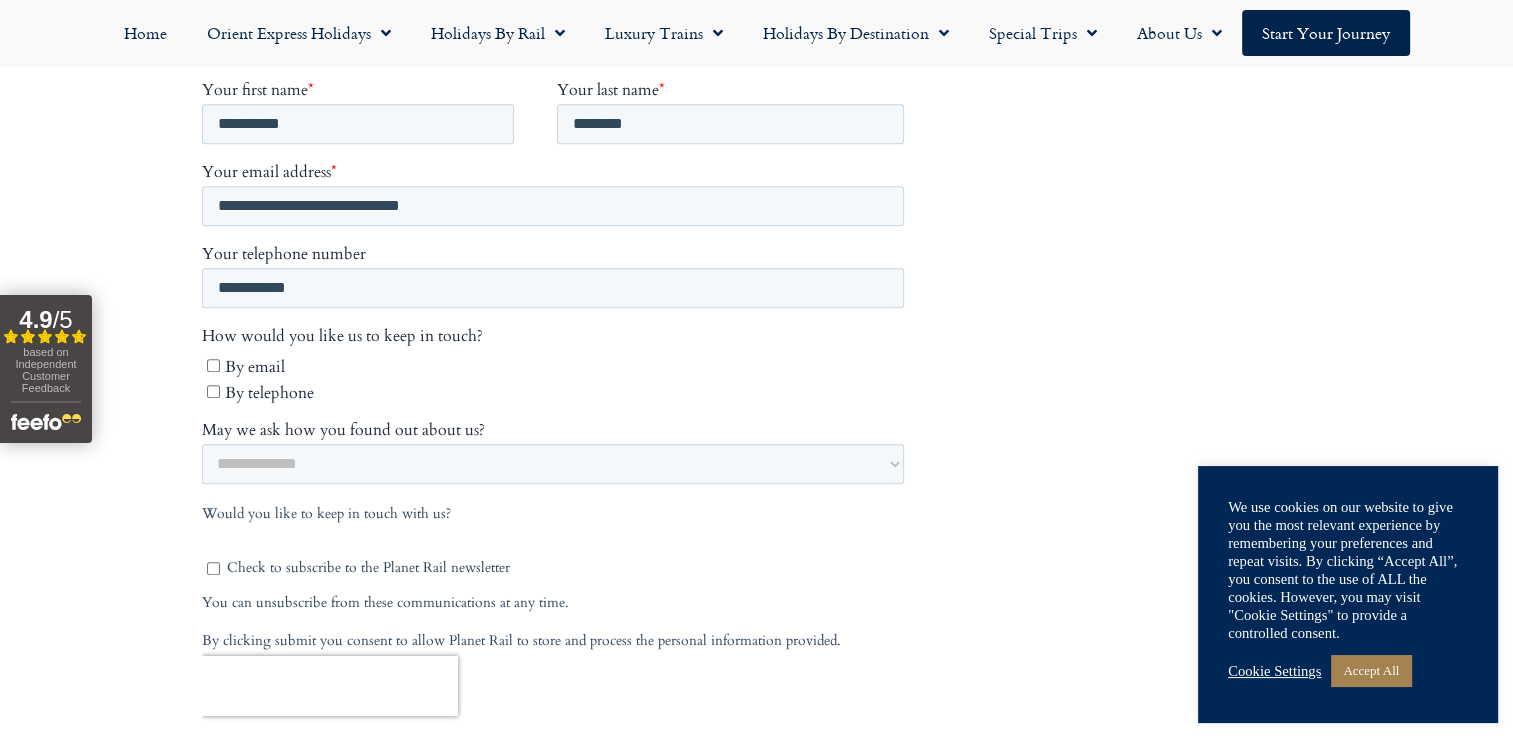 scroll, scrollTop: 900, scrollLeft: 0, axis: vertical 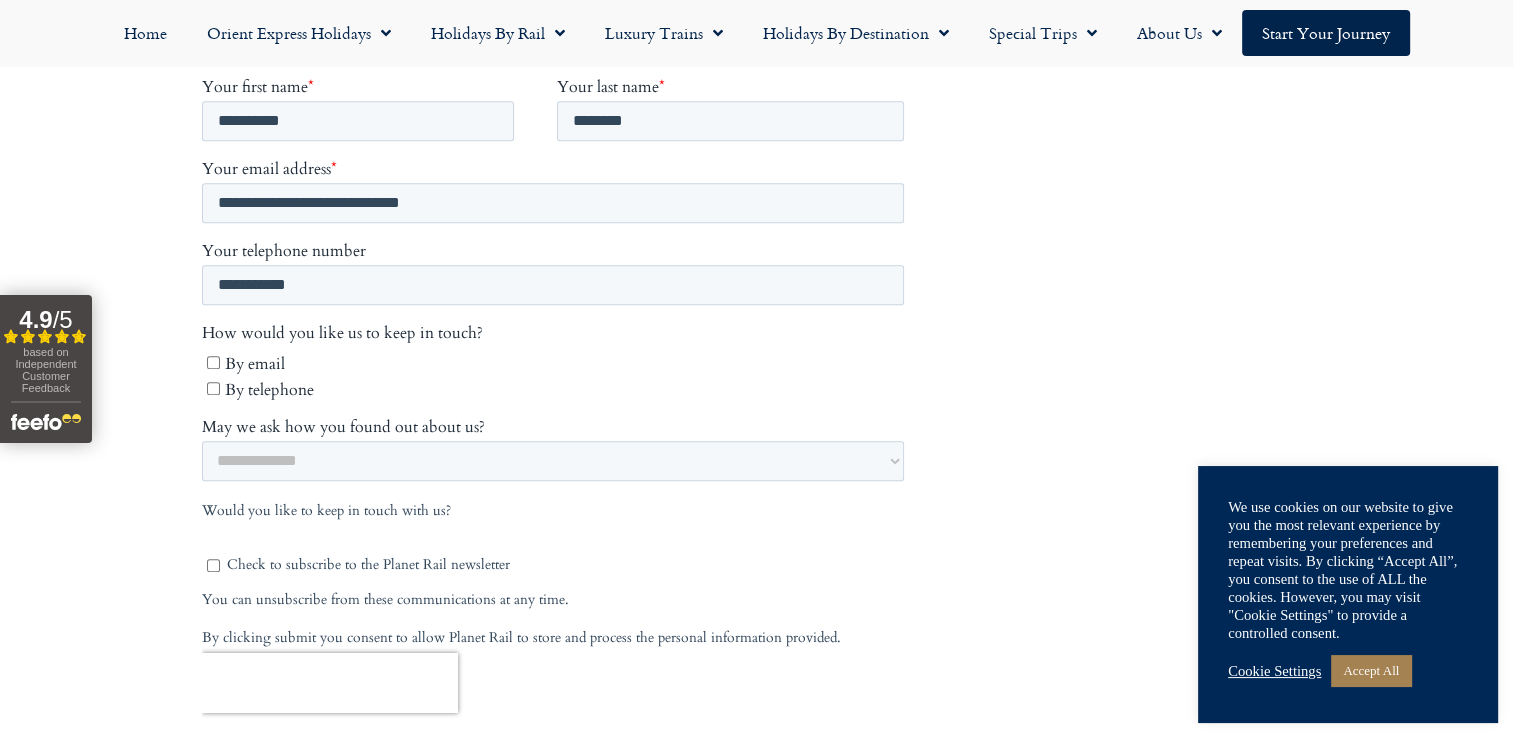 type on "**********" 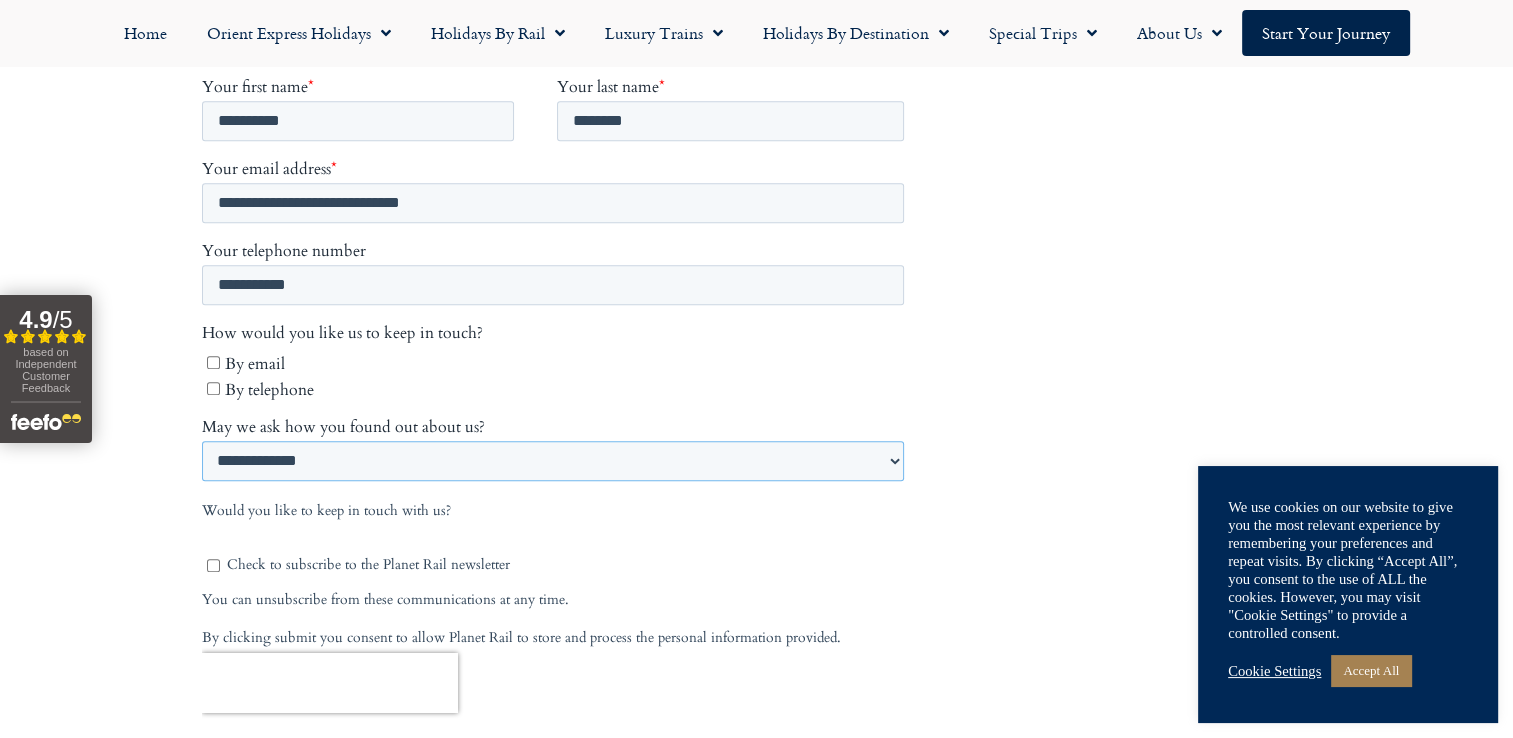 click on "**********" at bounding box center [552, 462] 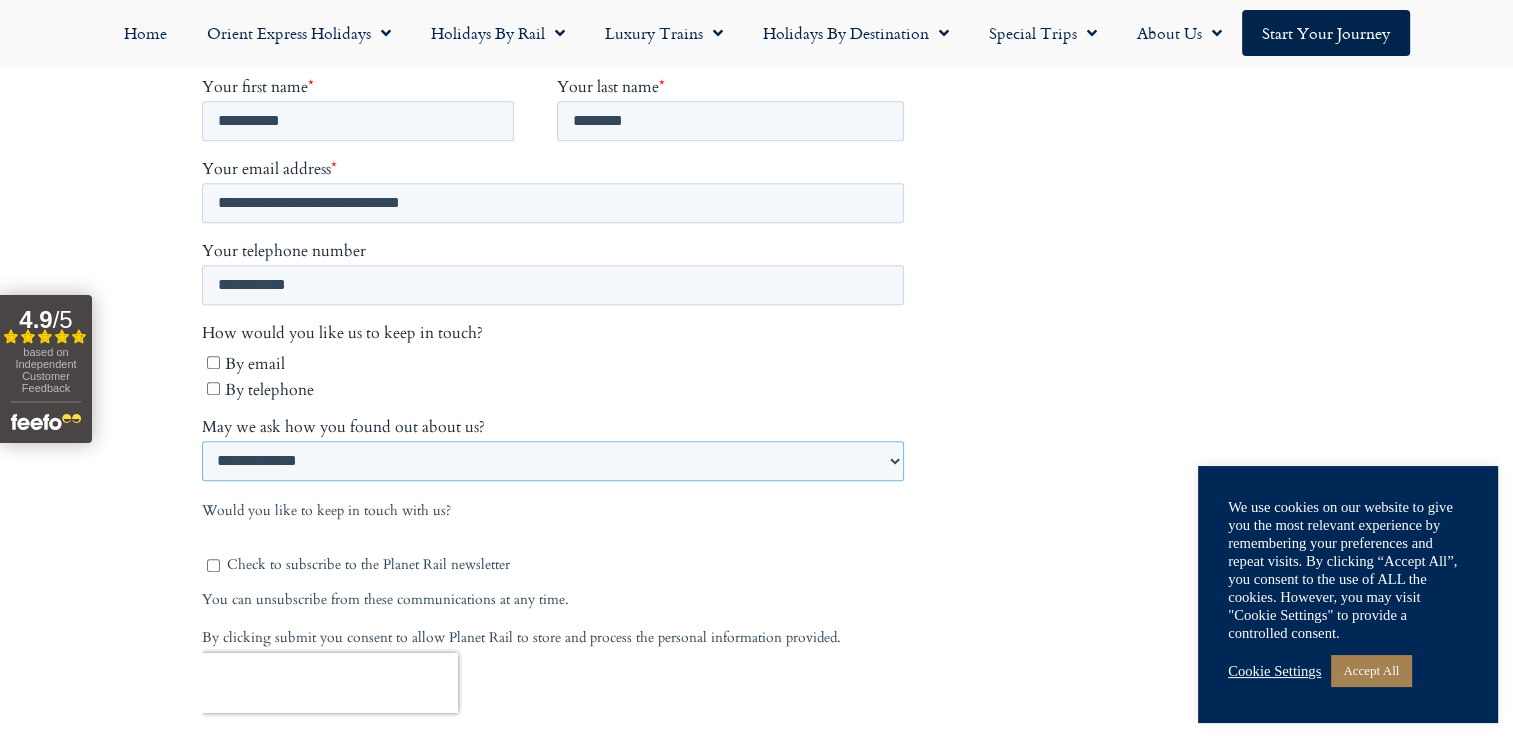 select on "**********" 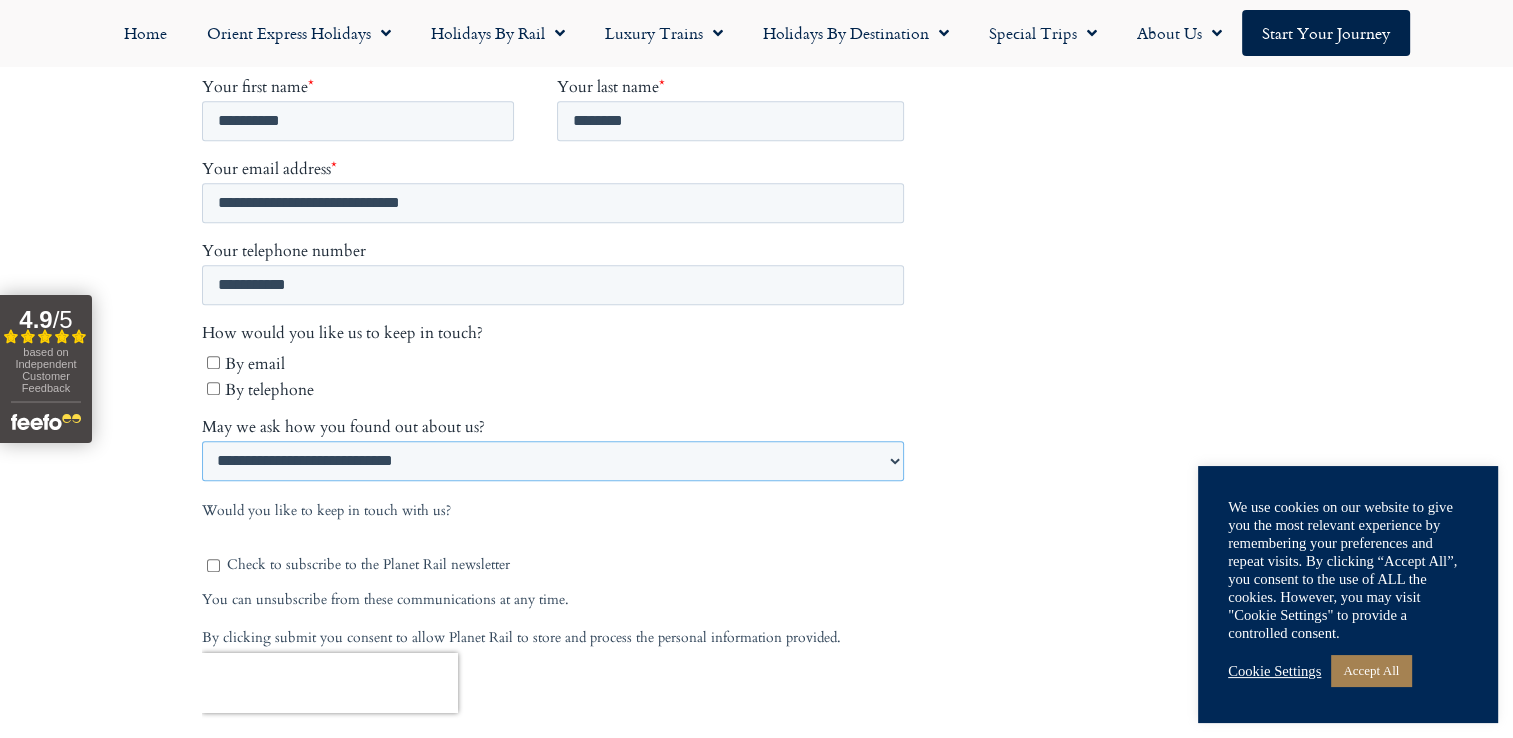 click on "**********" at bounding box center [552, 462] 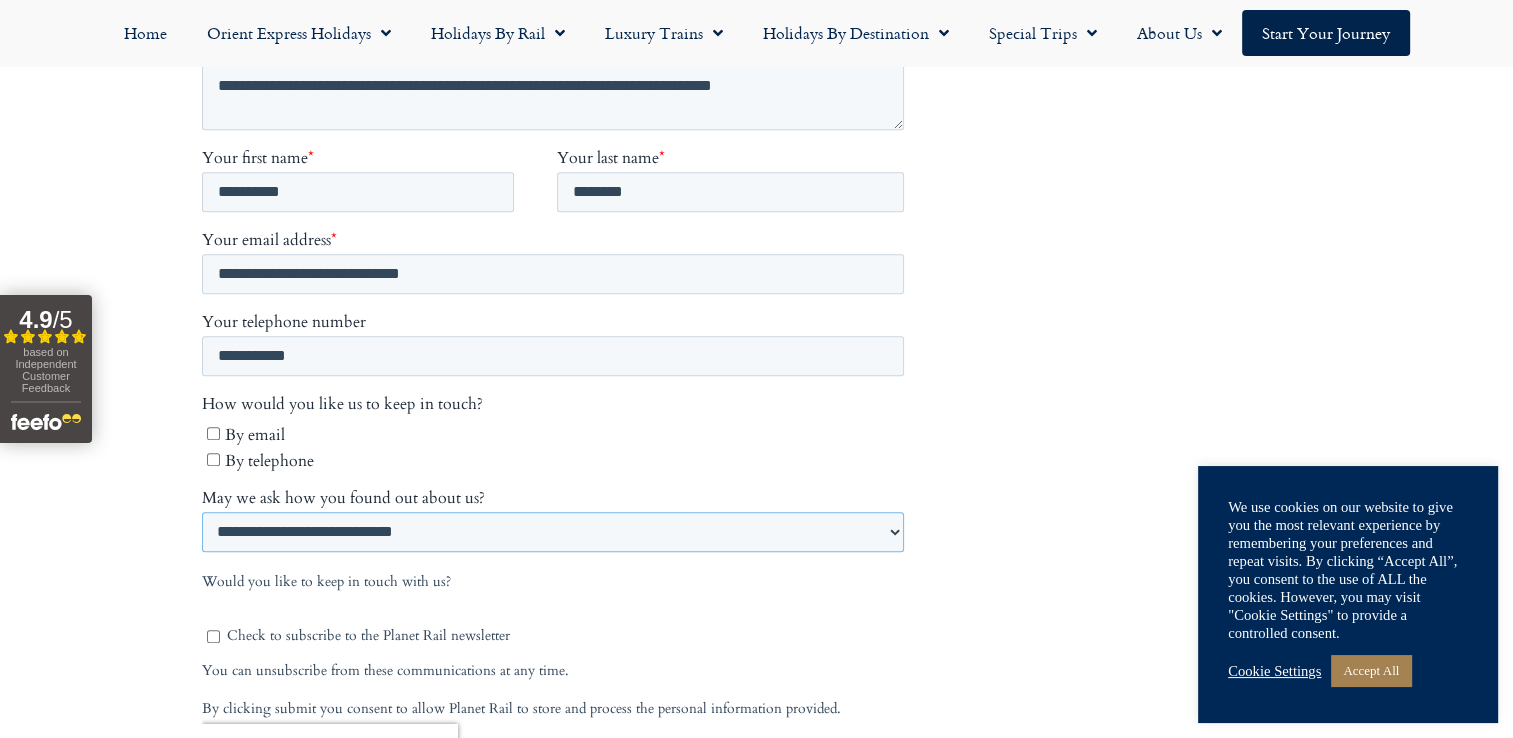 scroll, scrollTop: 700, scrollLeft: 0, axis: vertical 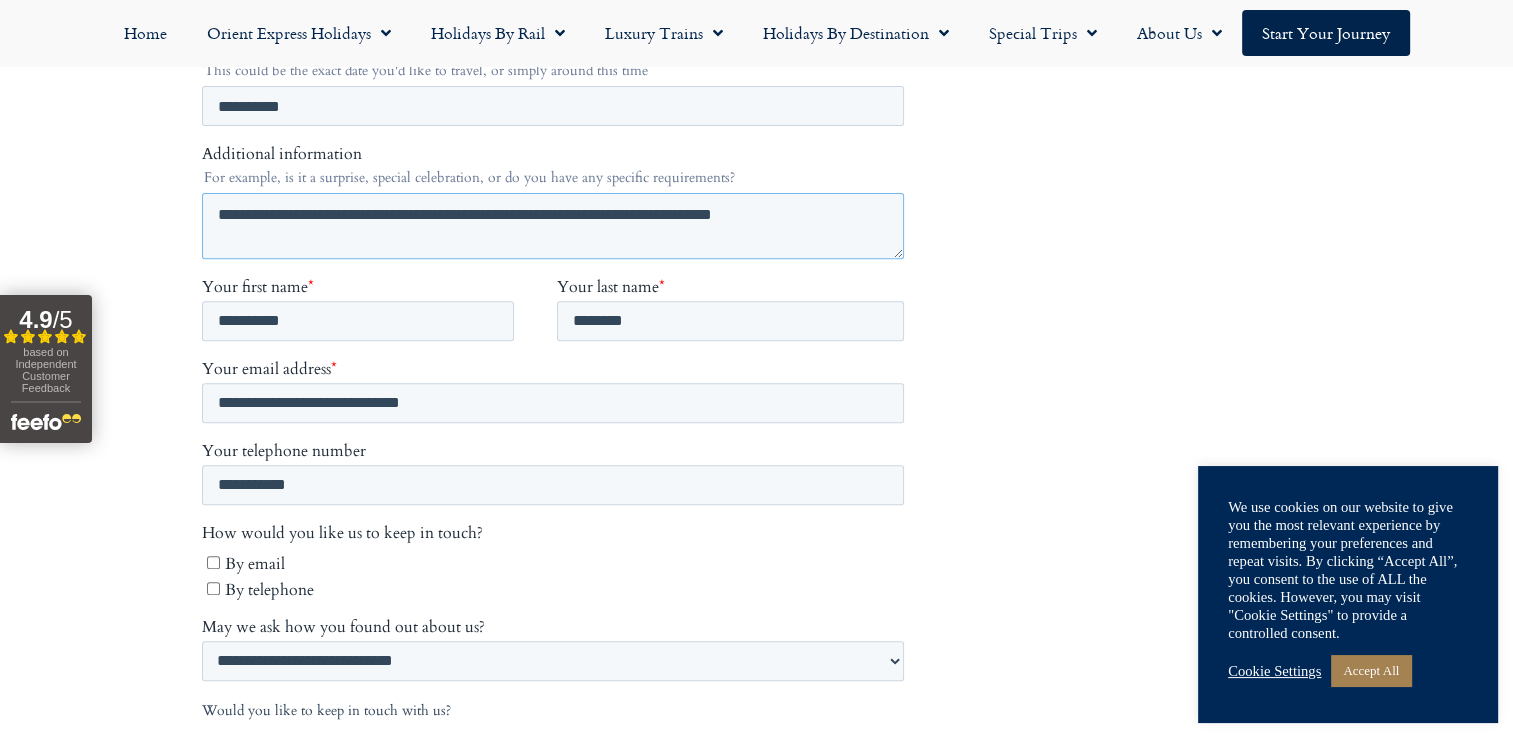 click on "**********" at bounding box center [552, 227] 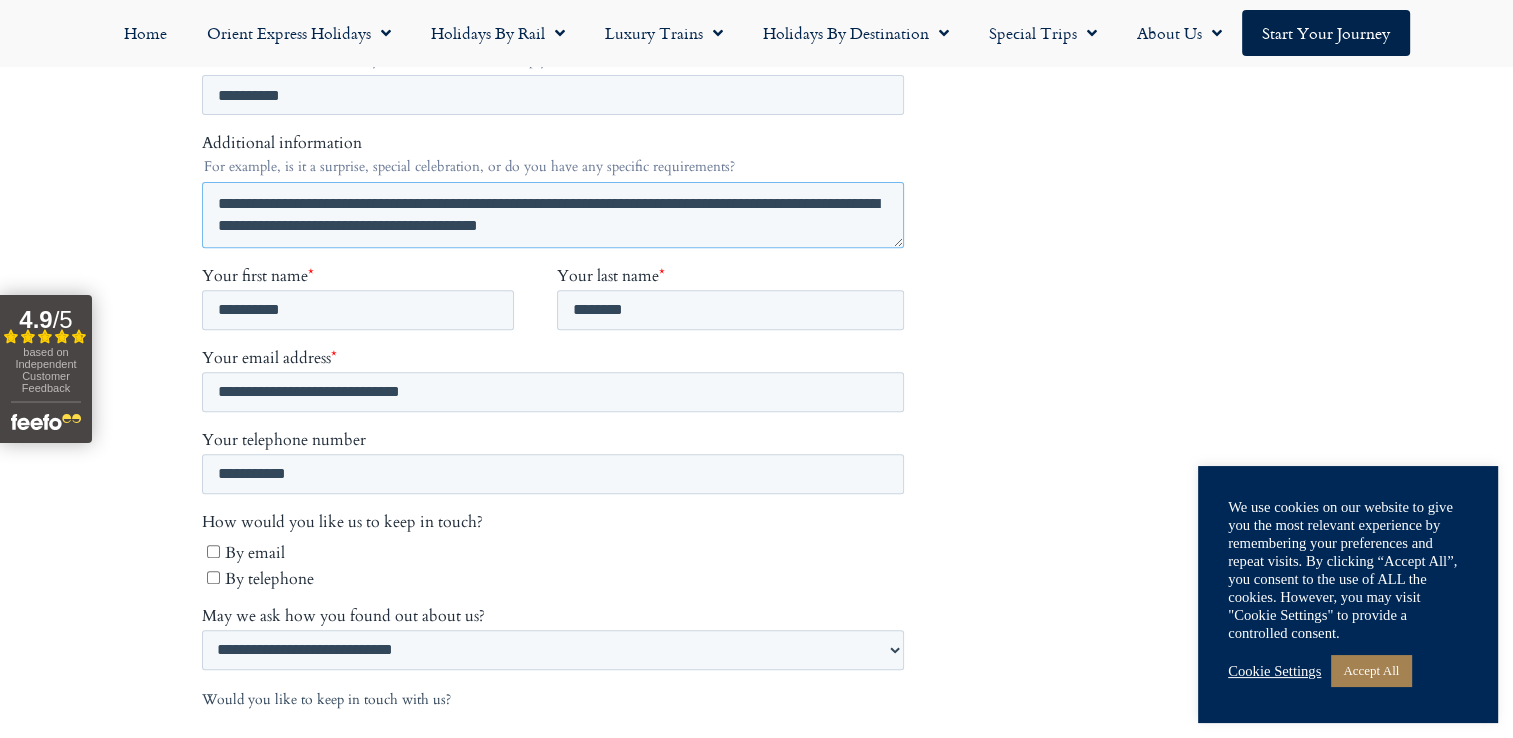 scroll, scrollTop: 700, scrollLeft: 0, axis: vertical 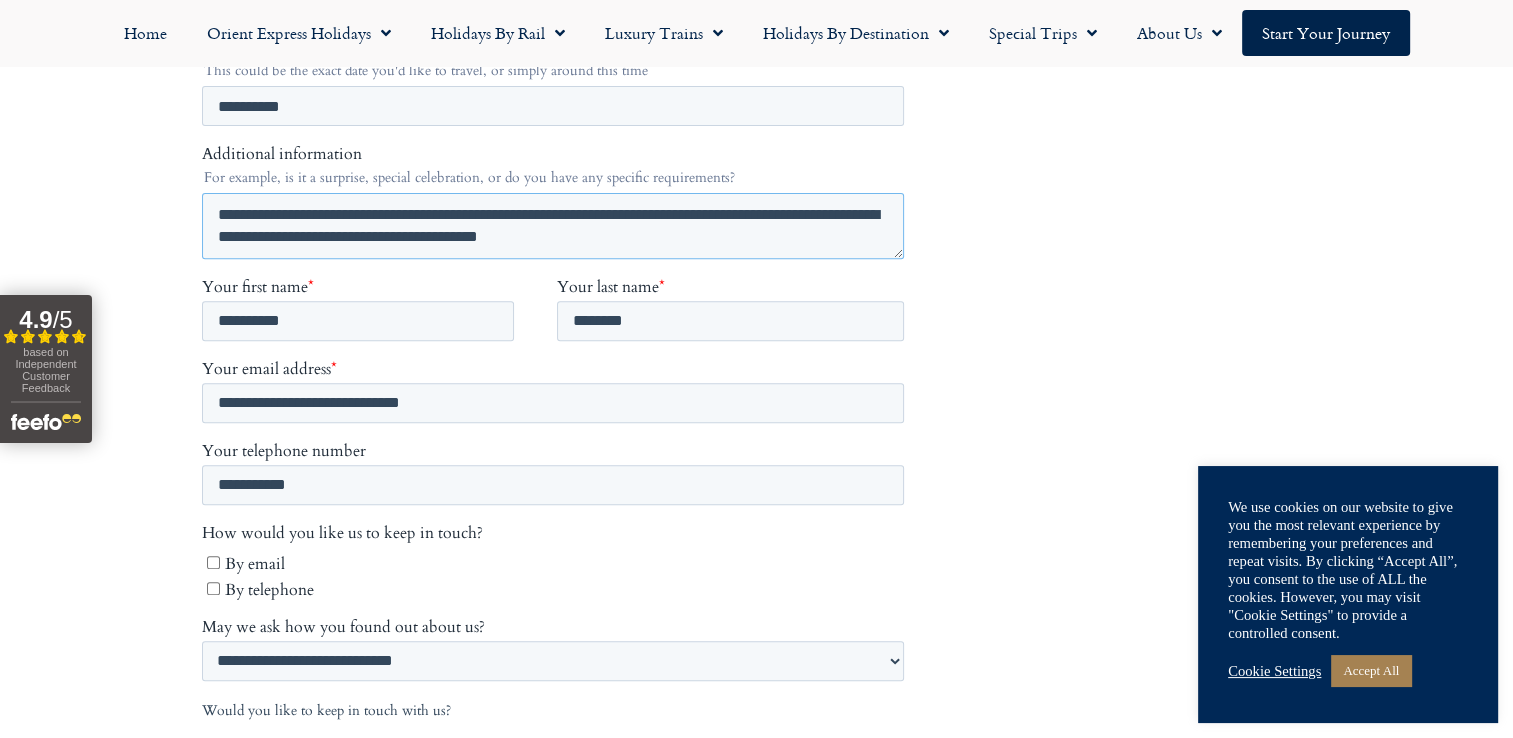 click on "**********" at bounding box center (552, 227) 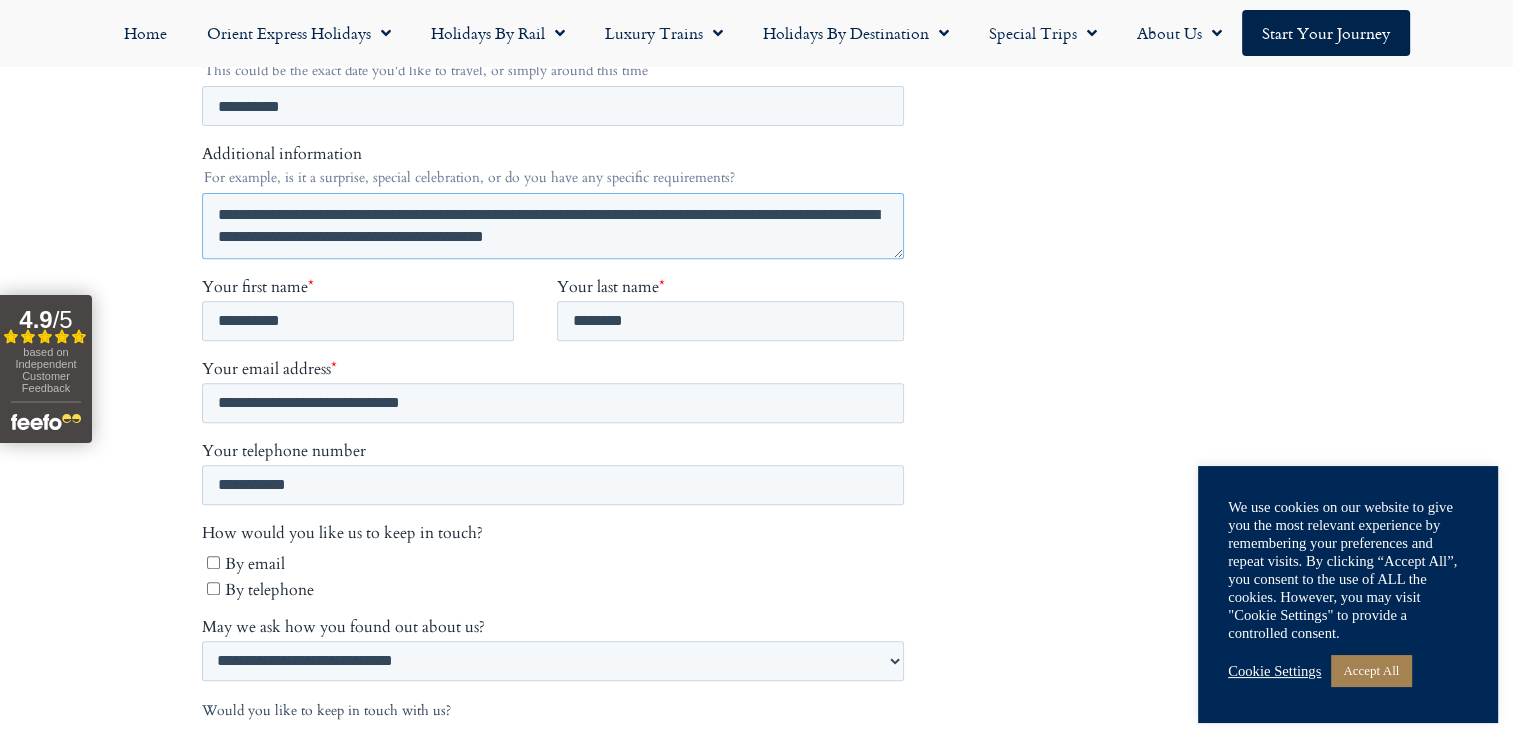 click on "**********" at bounding box center [552, 227] 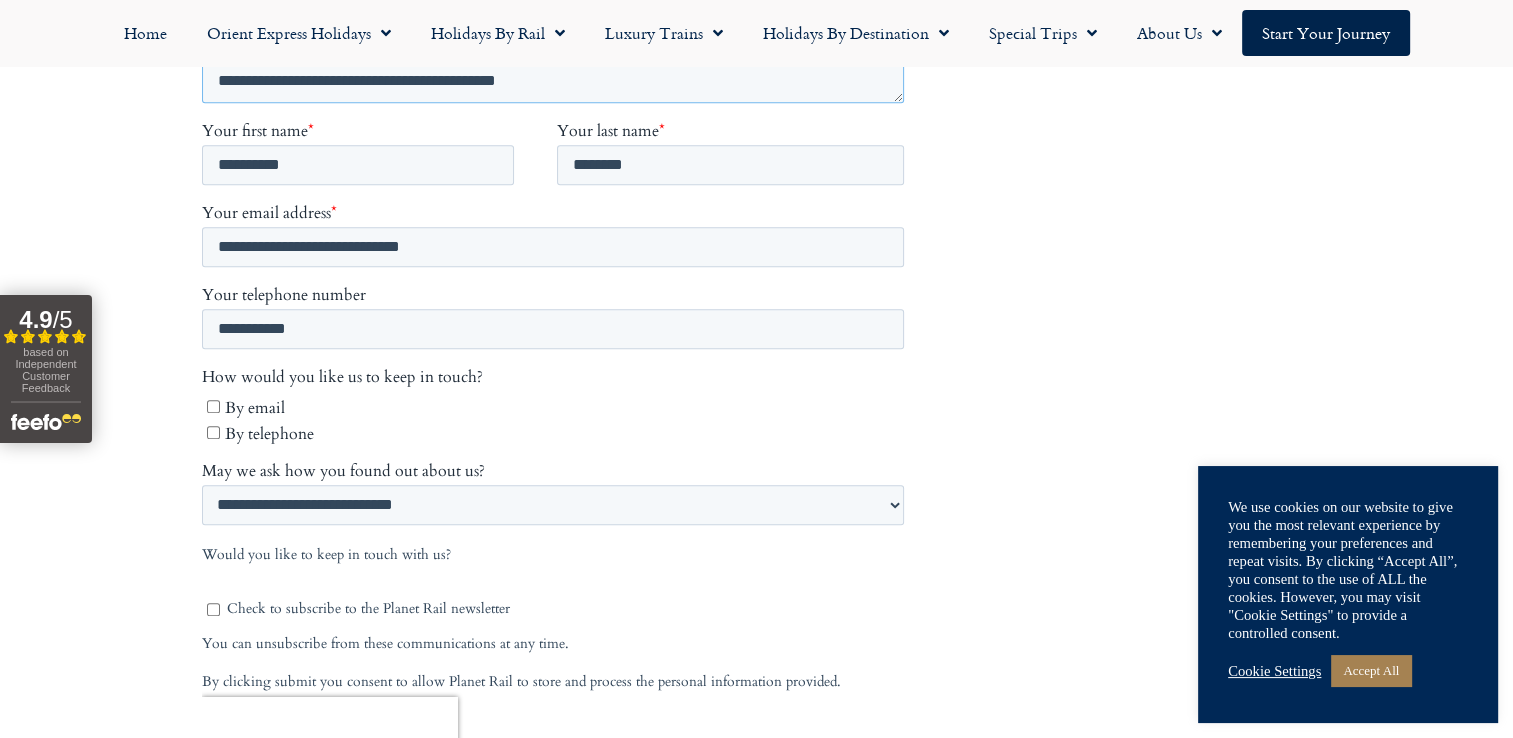scroll, scrollTop: 800, scrollLeft: 0, axis: vertical 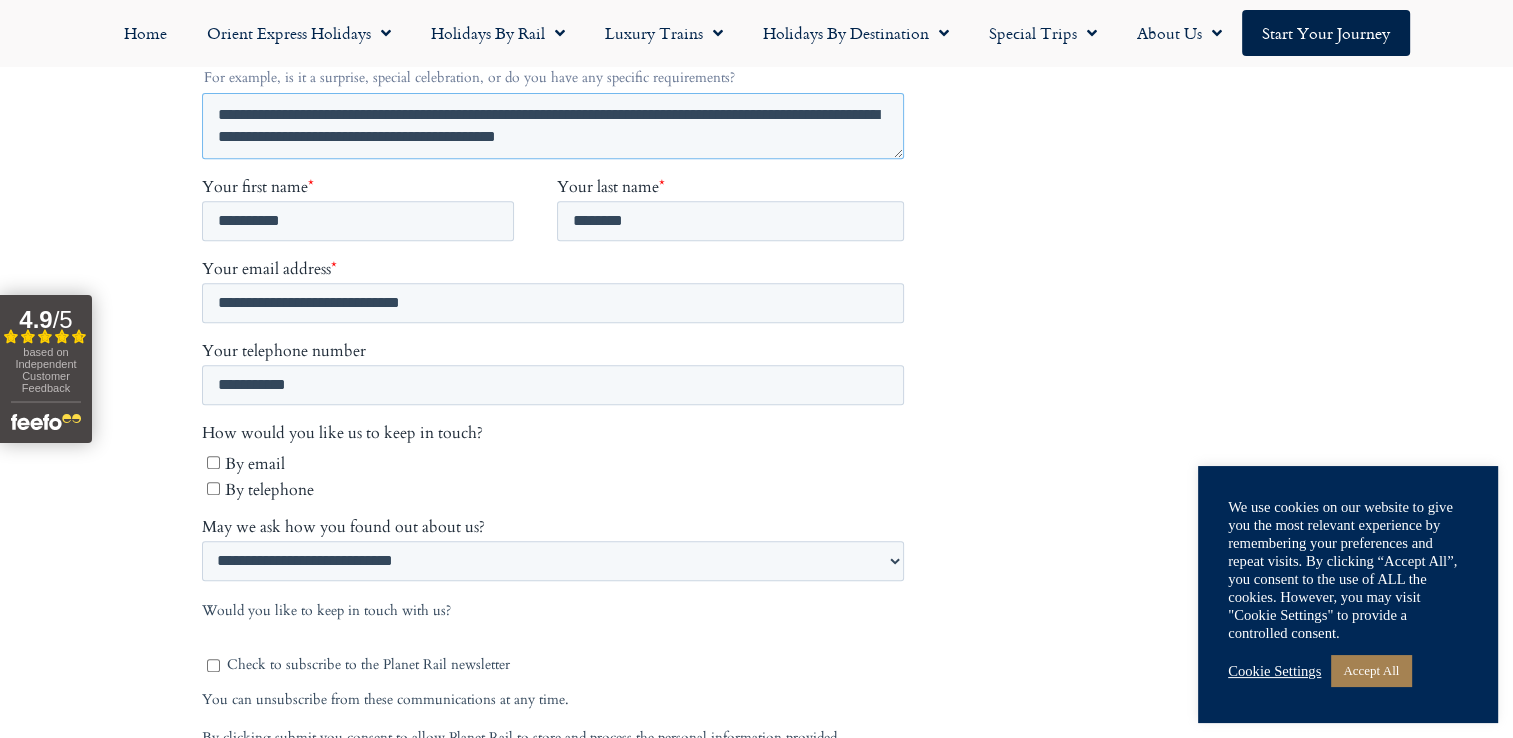 type on "**********" 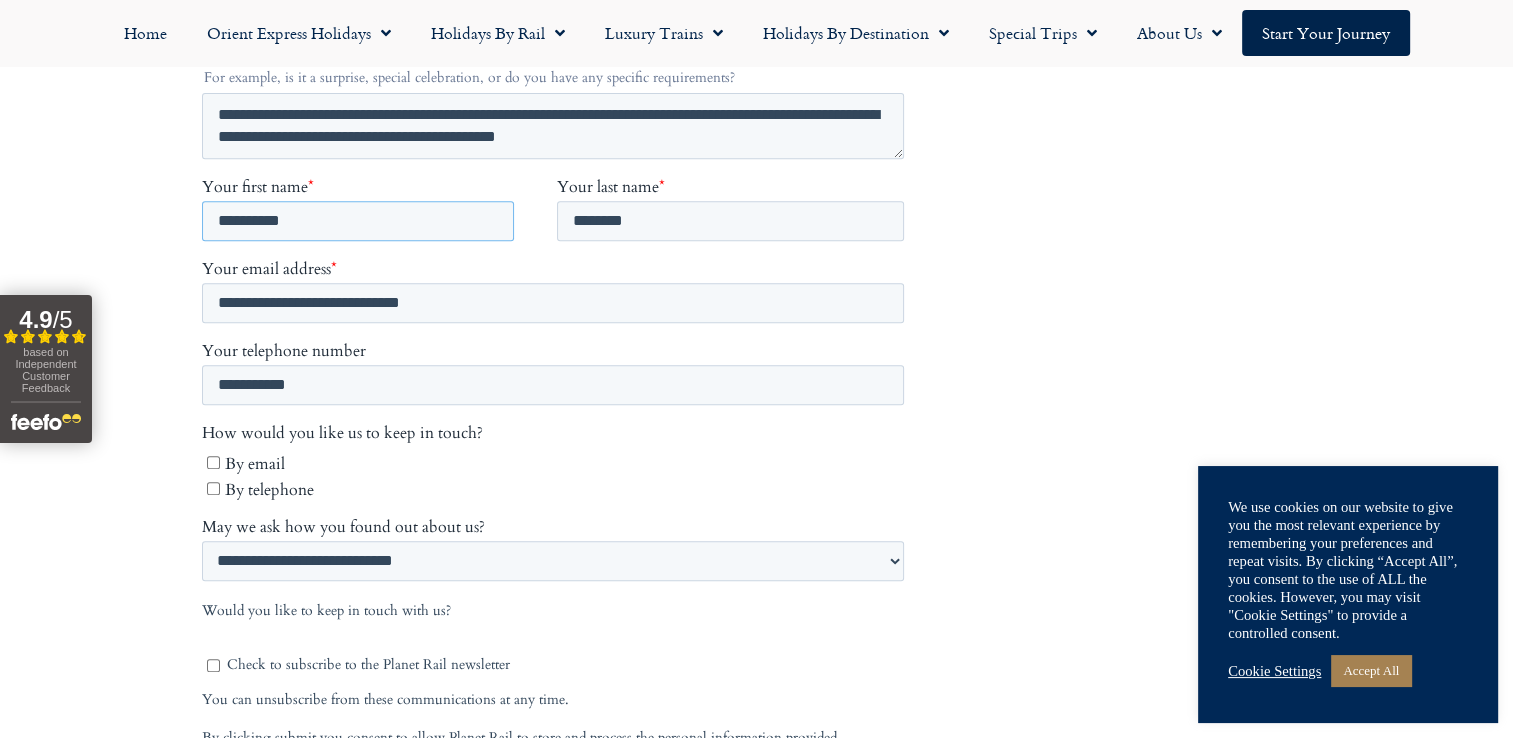 drag, startPoint x: 315, startPoint y: 214, endPoint x: 26, endPoint y: 217, distance: 289.01556 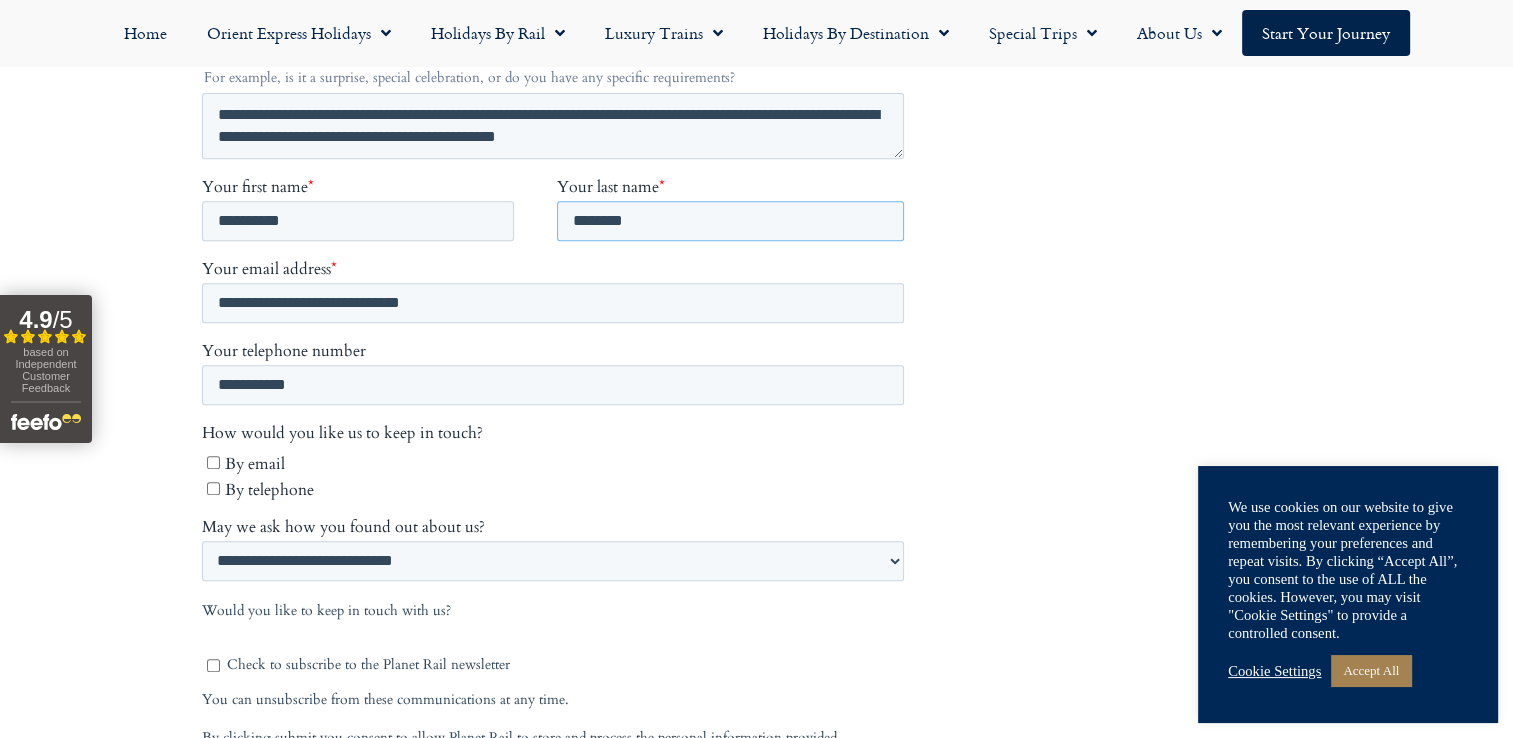 click on "*******" at bounding box center (729, 222) 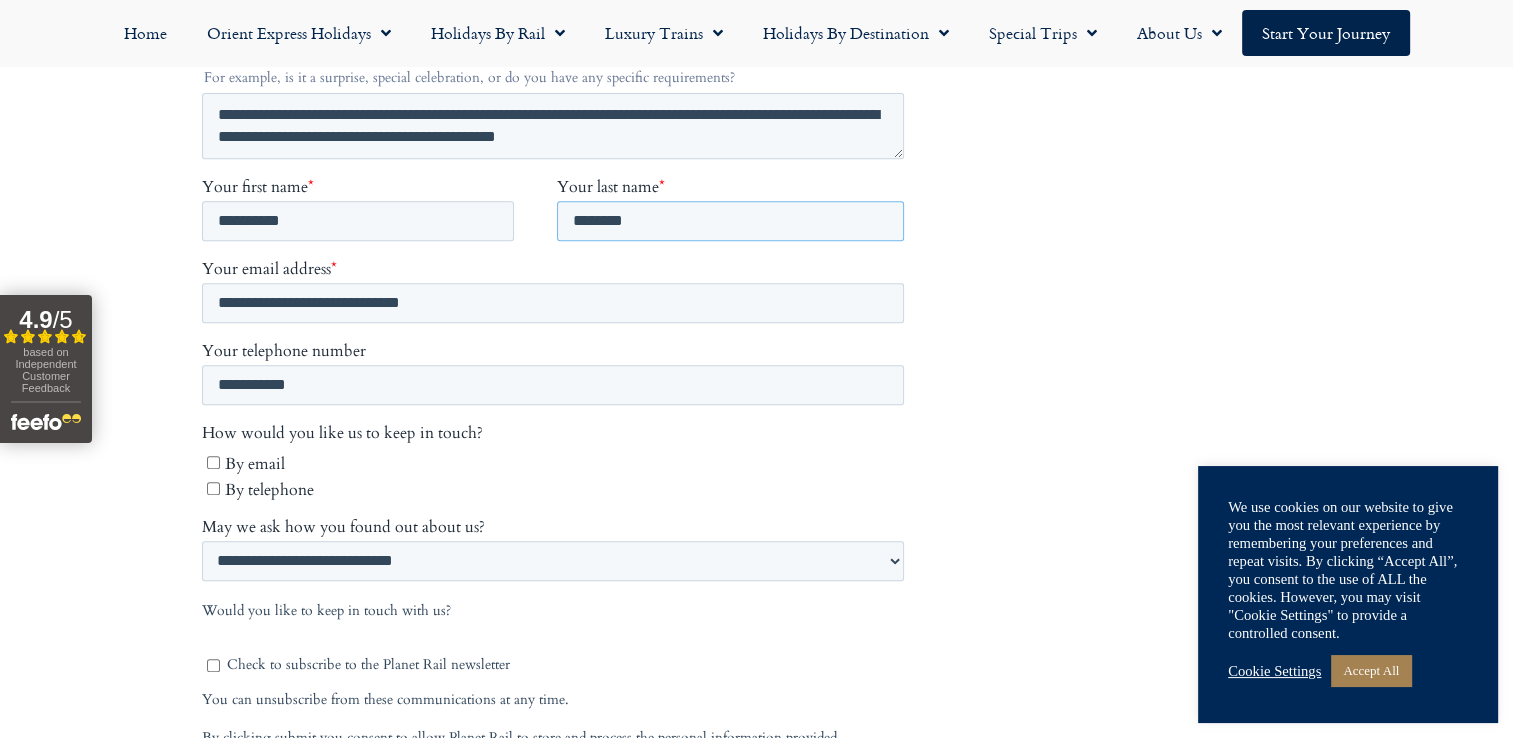 paste on "**" 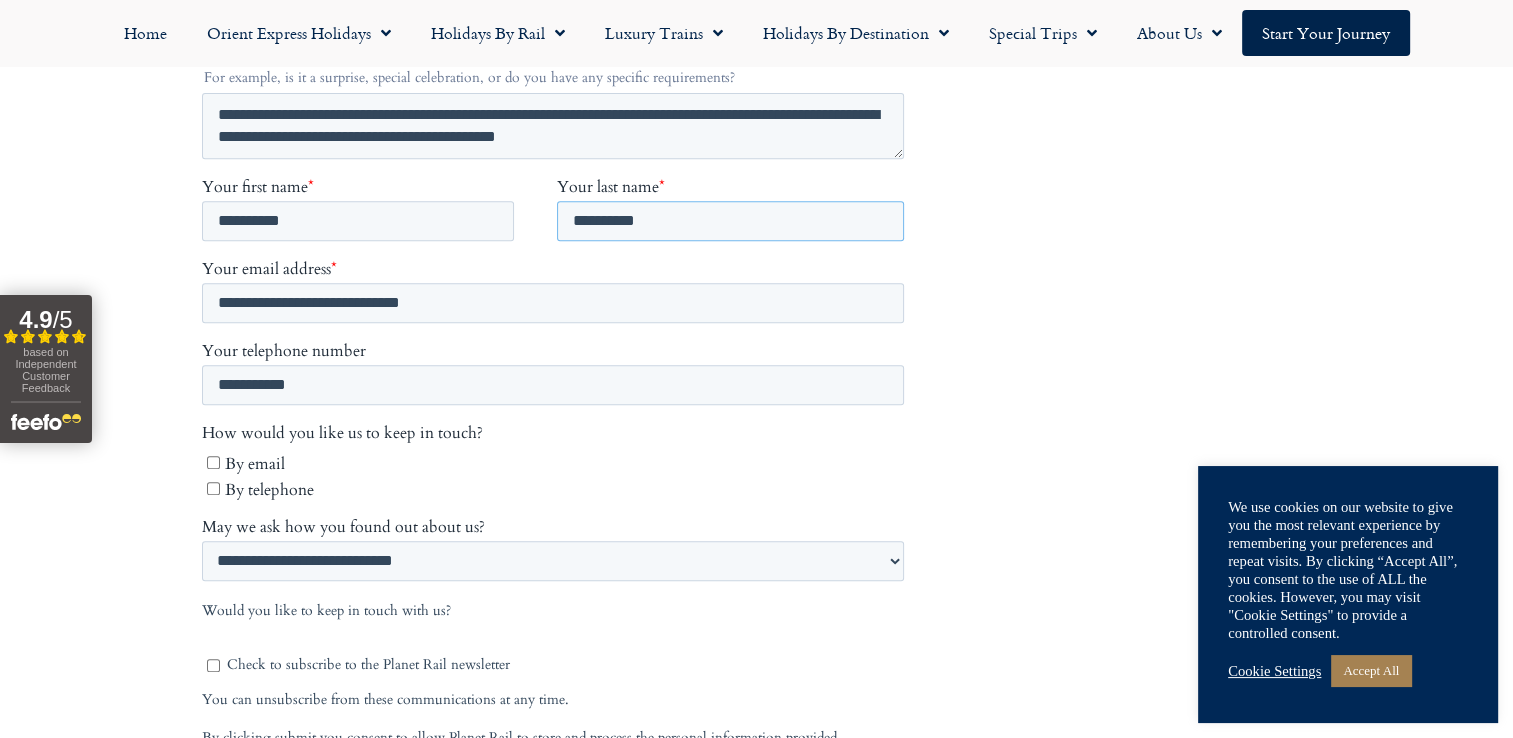 drag, startPoint x: 719, startPoint y: 218, endPoint x: 568, endPoint y: 217, distance: 151.00331 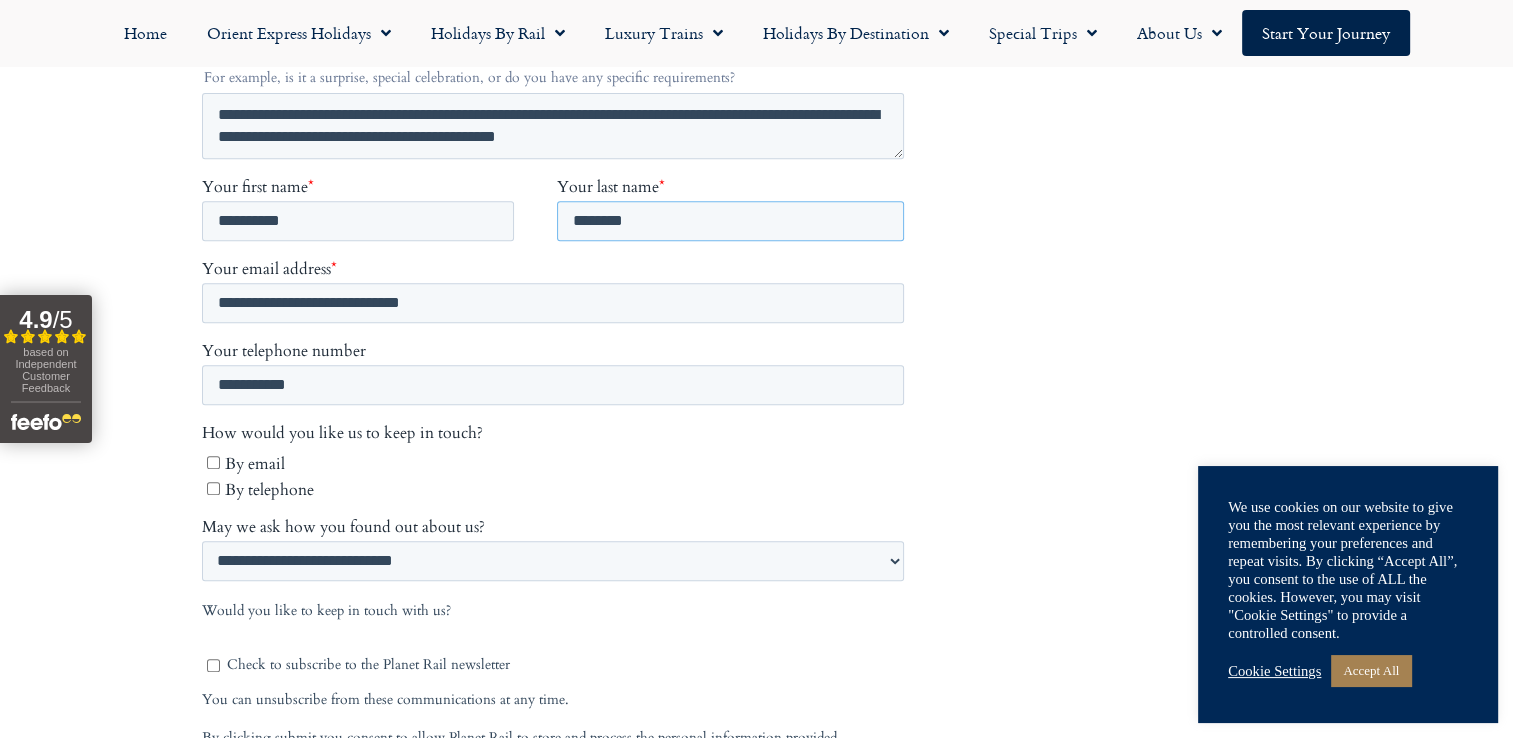 type on "*******" 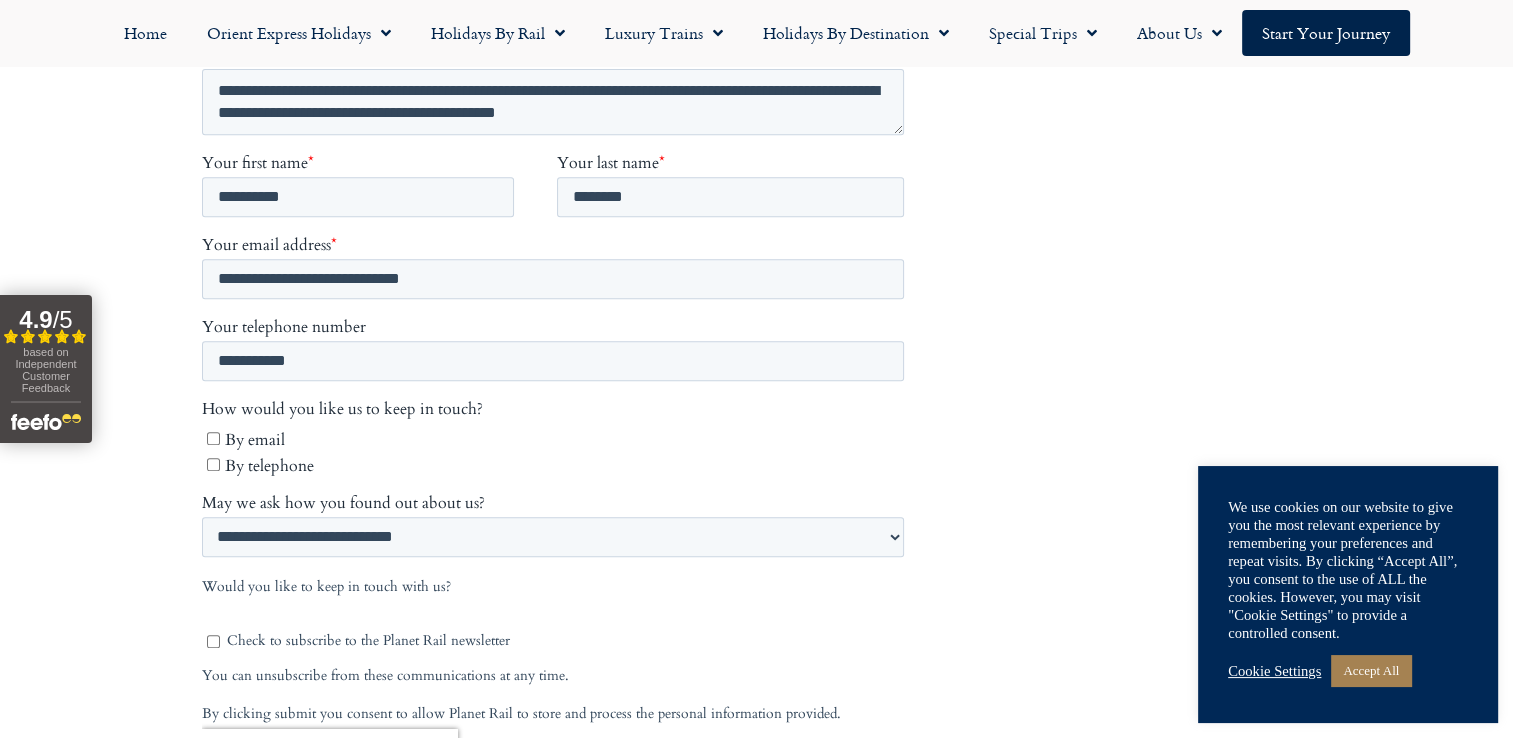 scroll, scrollTop: 1000, scrollLeft: 0, axis: vertical 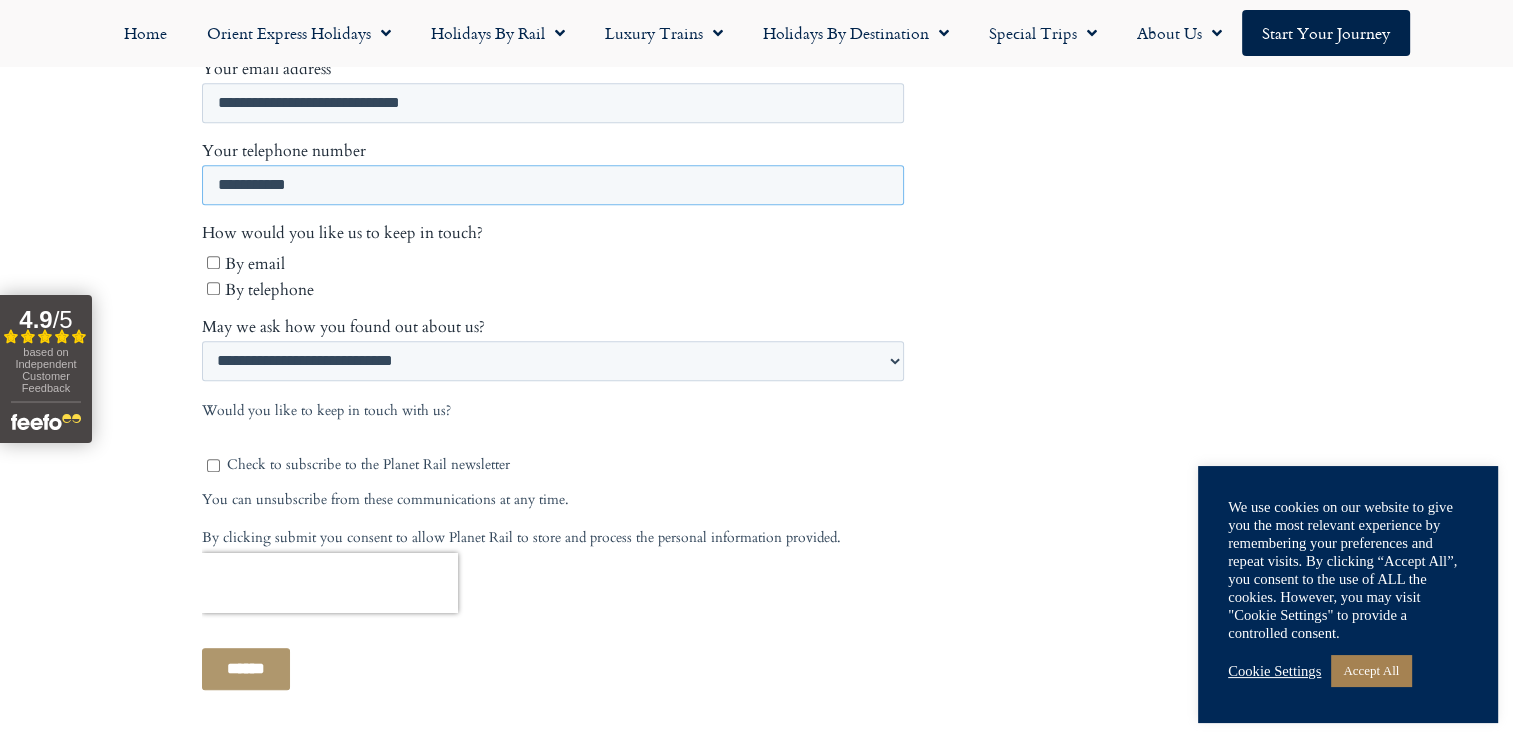 drag, startPoint x: 378, startPoint y: 202, endPoint x: 114, endPoint y: 202, distance: 264 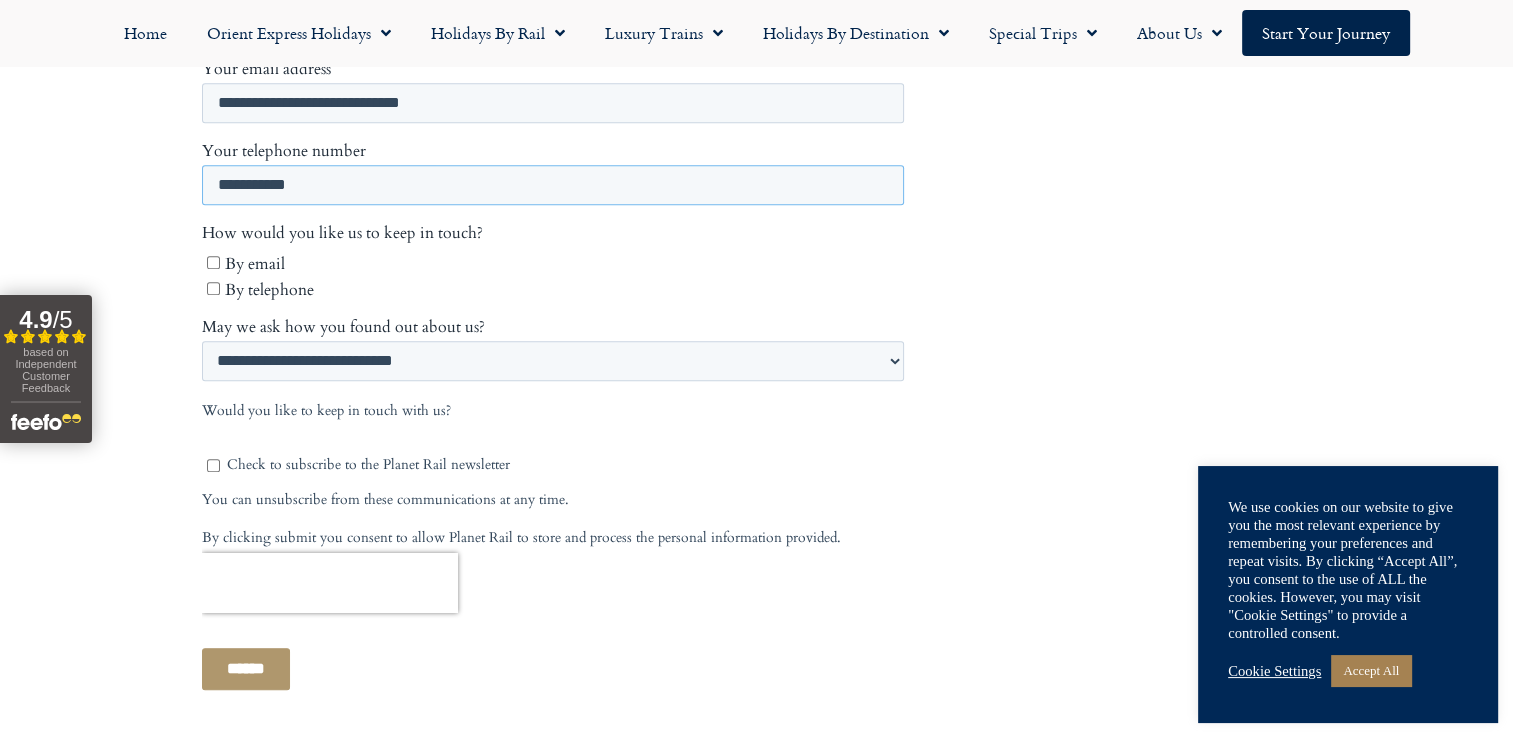 click on "**********" 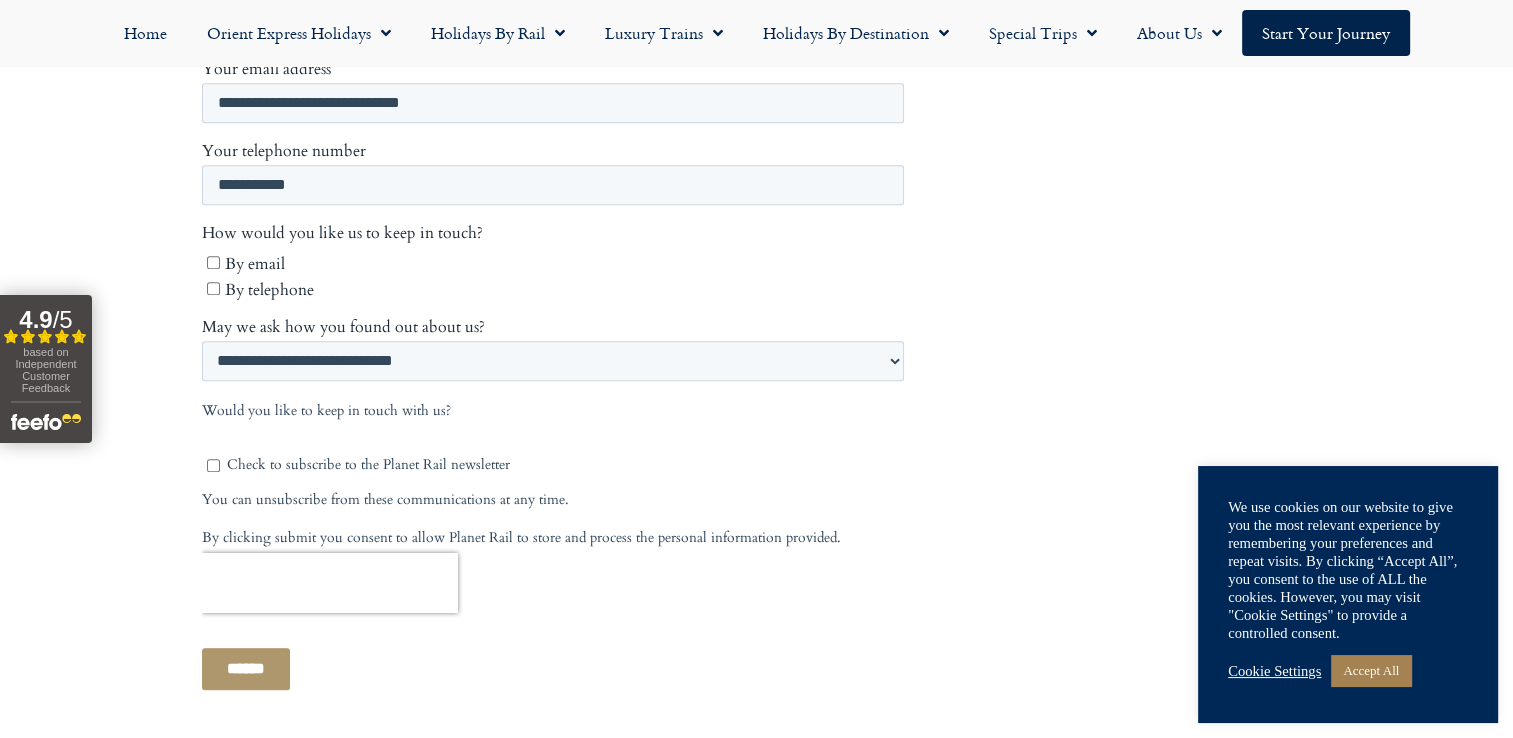 click on "******" at bounding box center (245, 670) 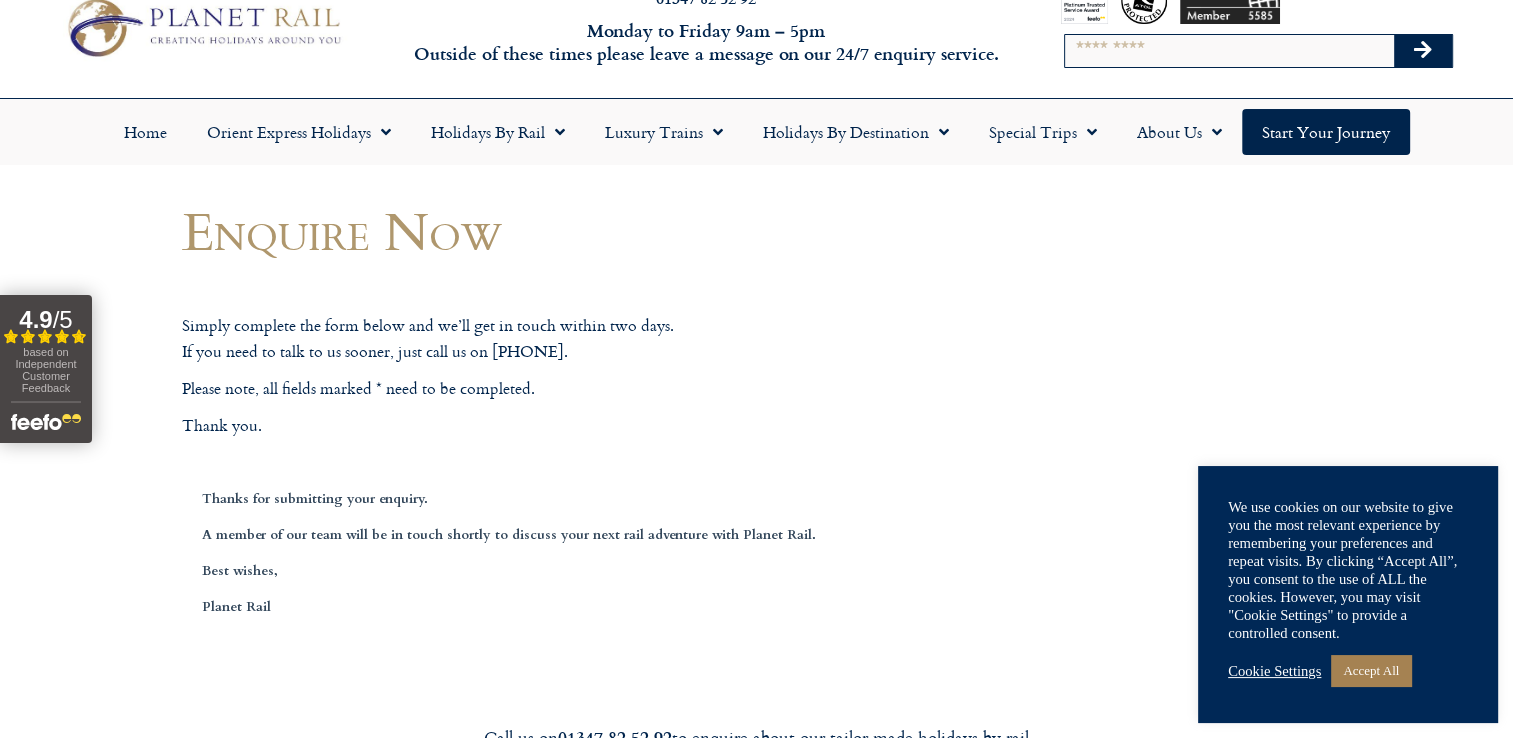 scroll, scrollTop: 0, scrollLeft: 0, axis: both 